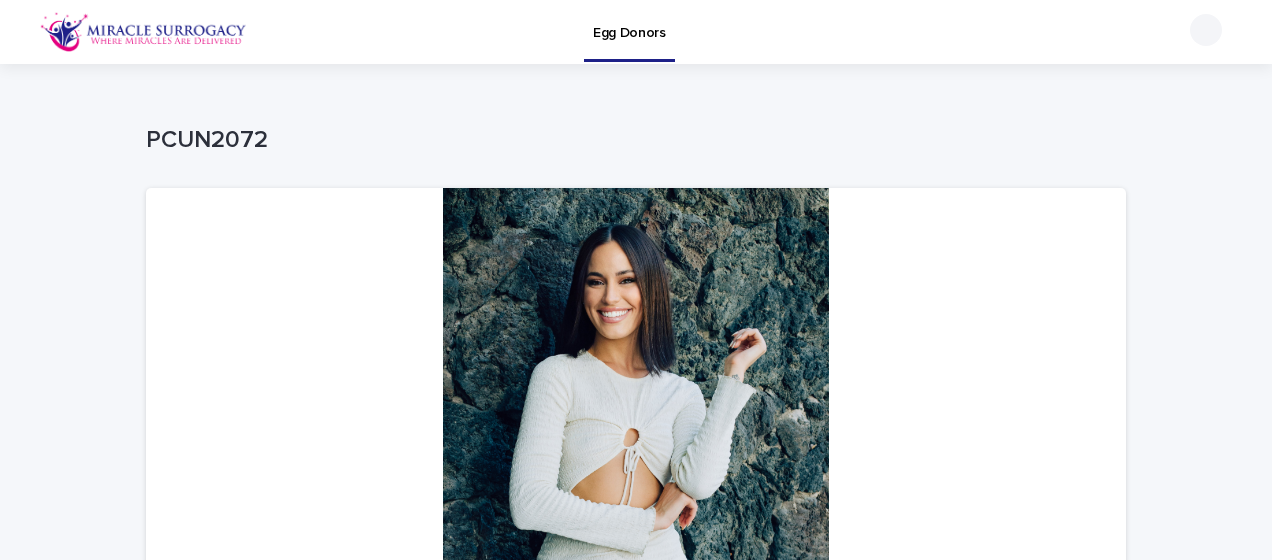 scroll, scrollTop: 0, scrollLeft: 0, axis: both 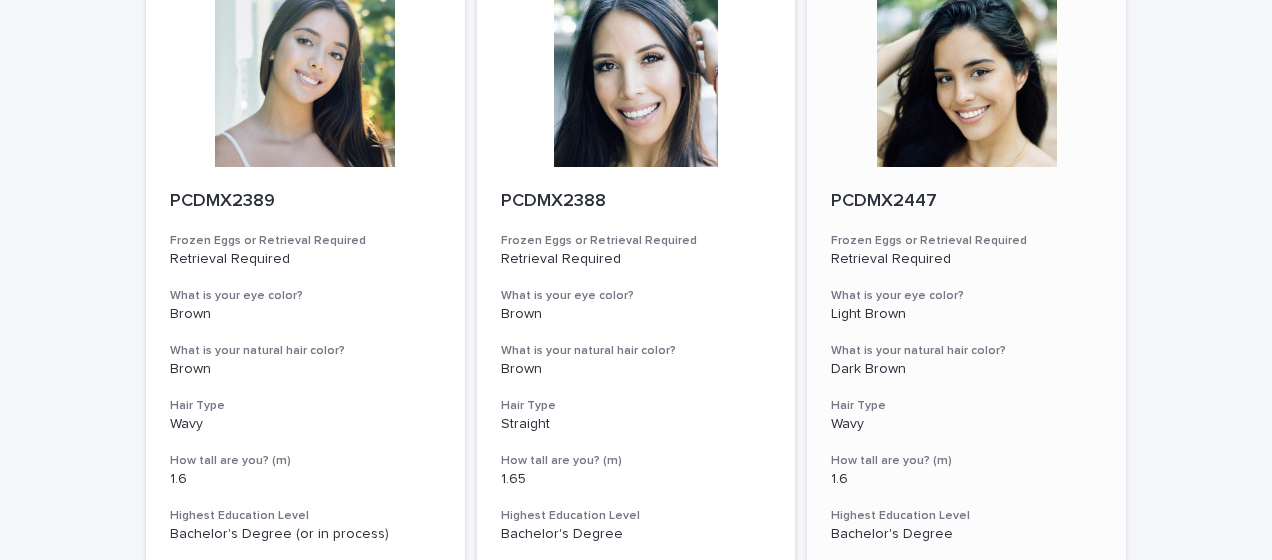 click at bounding box center [966, 77] 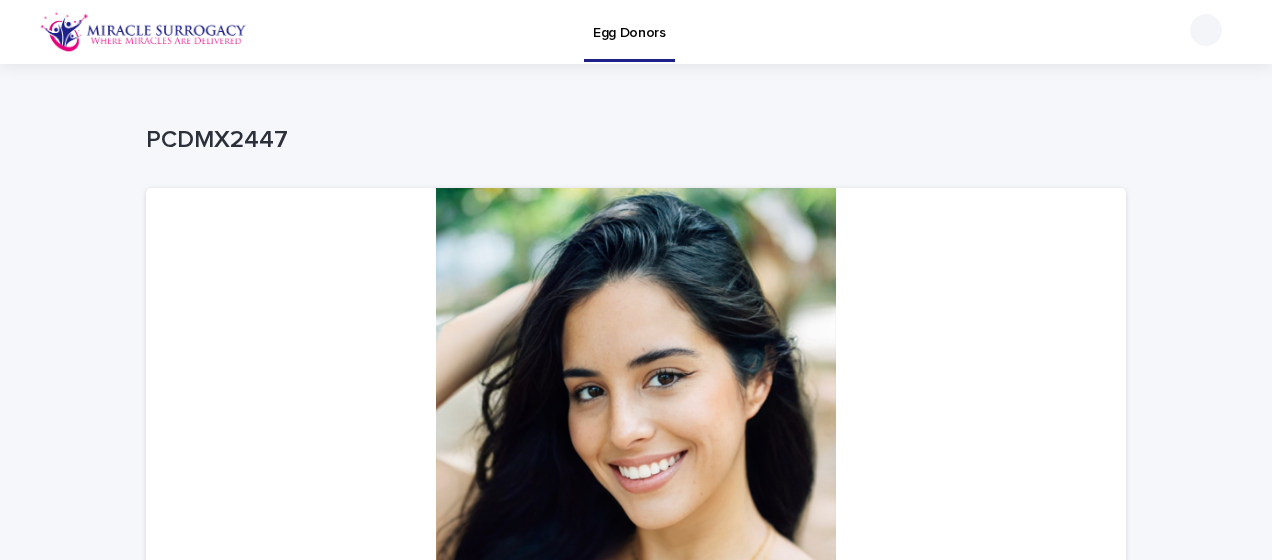 scroll, scrollTop: 2, scrollLeft: 0, axis: vertical 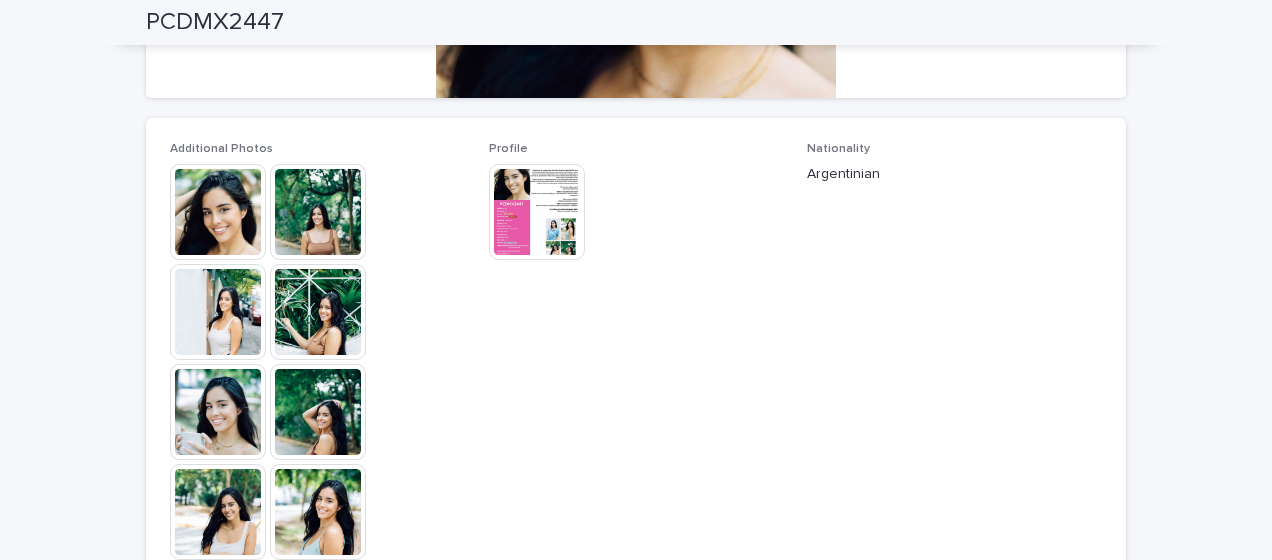 click at bounding box center [318, 212] 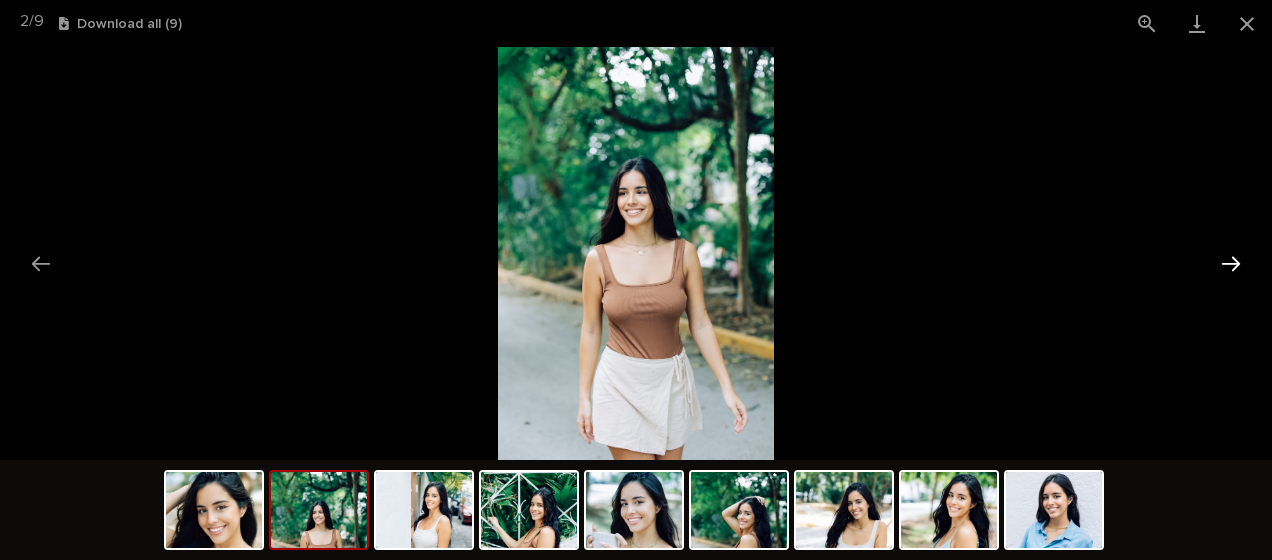 click at bounding box center (1231, 263) 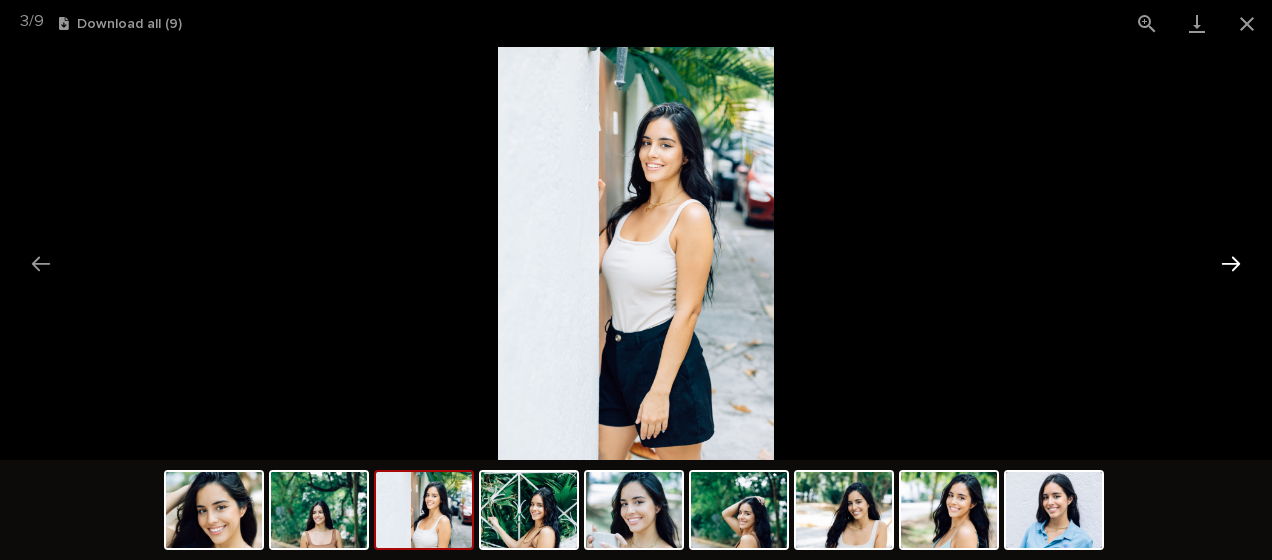 click at bounding box center (1231, 263) 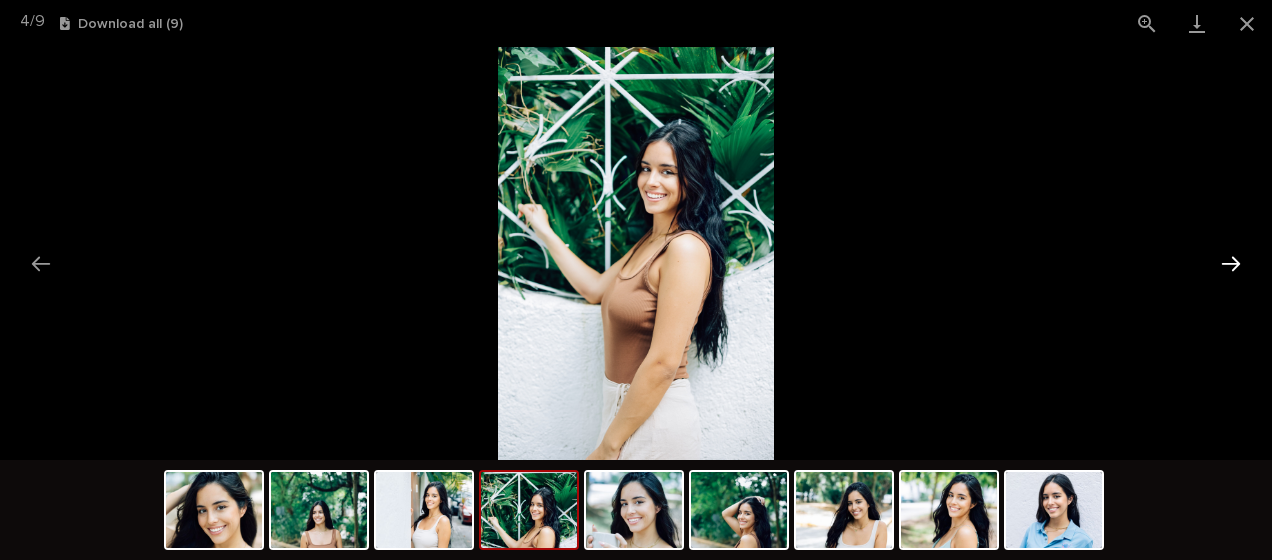 click at bounding box center (1231, 263) 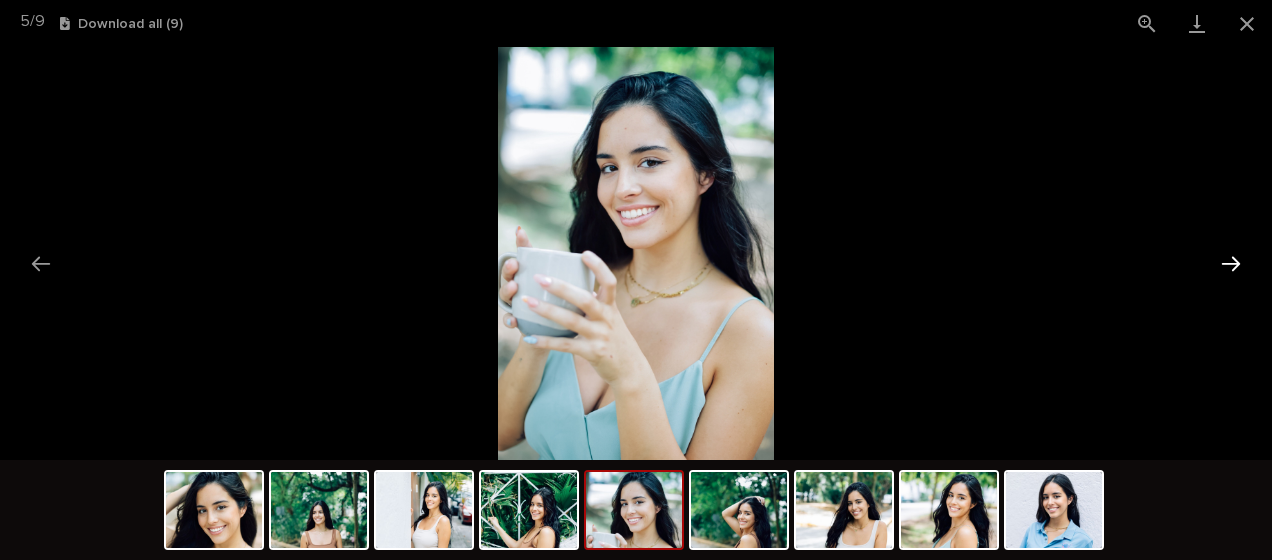 click at bounding box center (1231, 263) 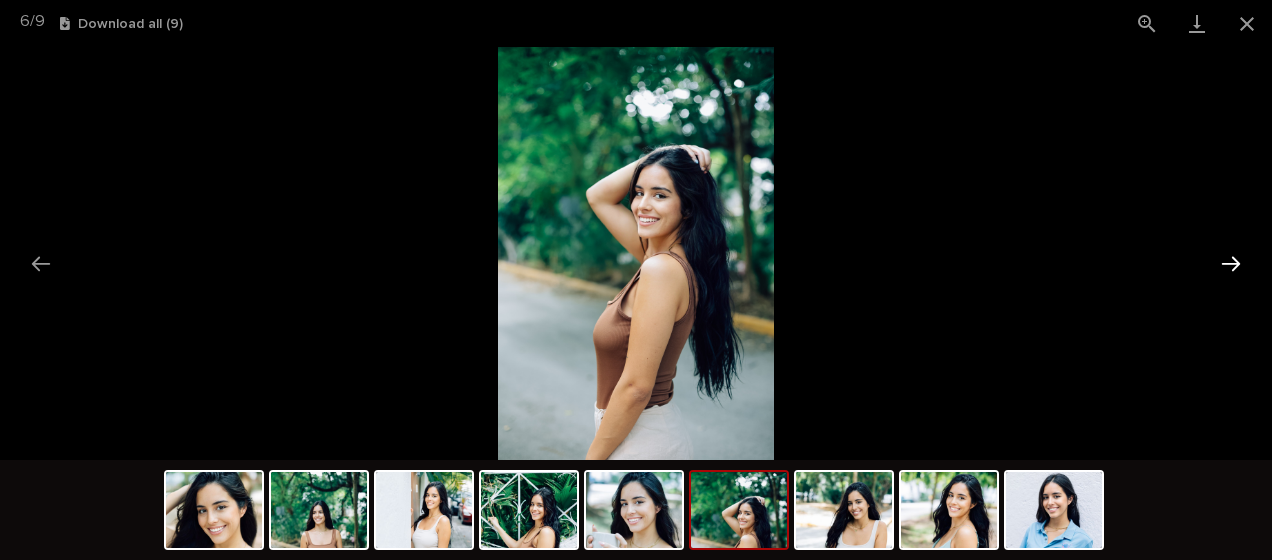 click at bounding box center [1231, 263] 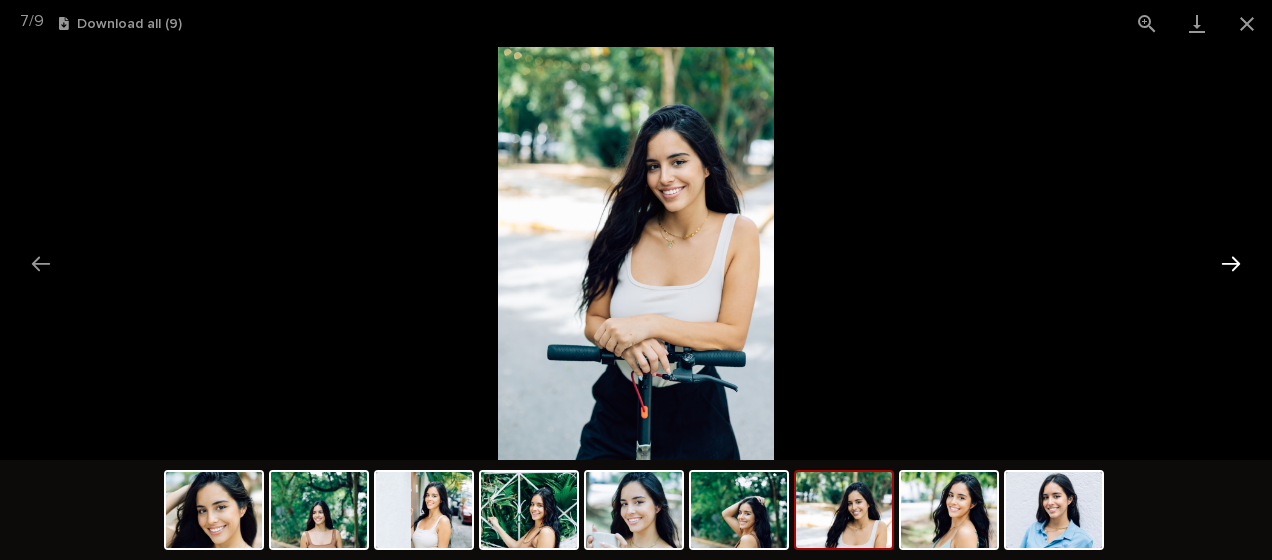 click at bounding box center [1231, 263] 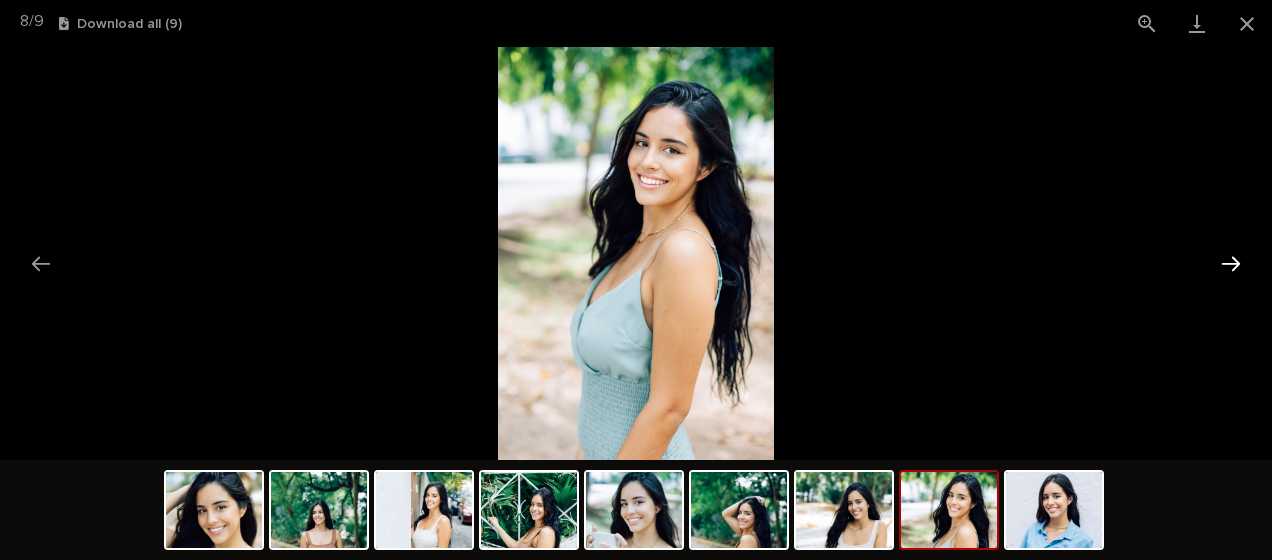 click at bounding box center [1231, 263] 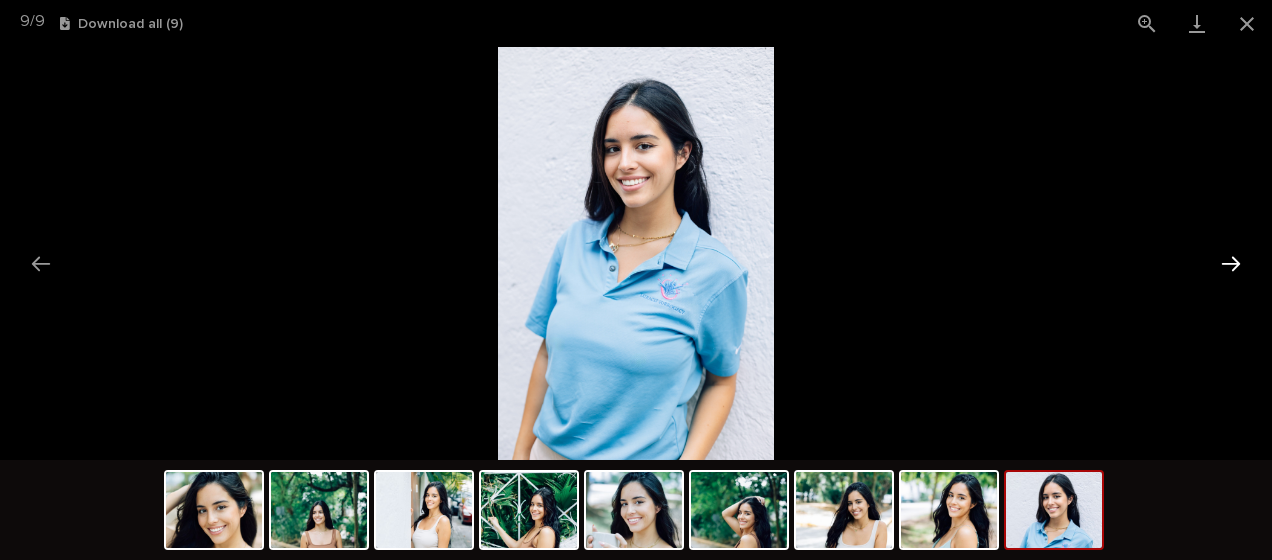 click at bounding box center [1231, 263] 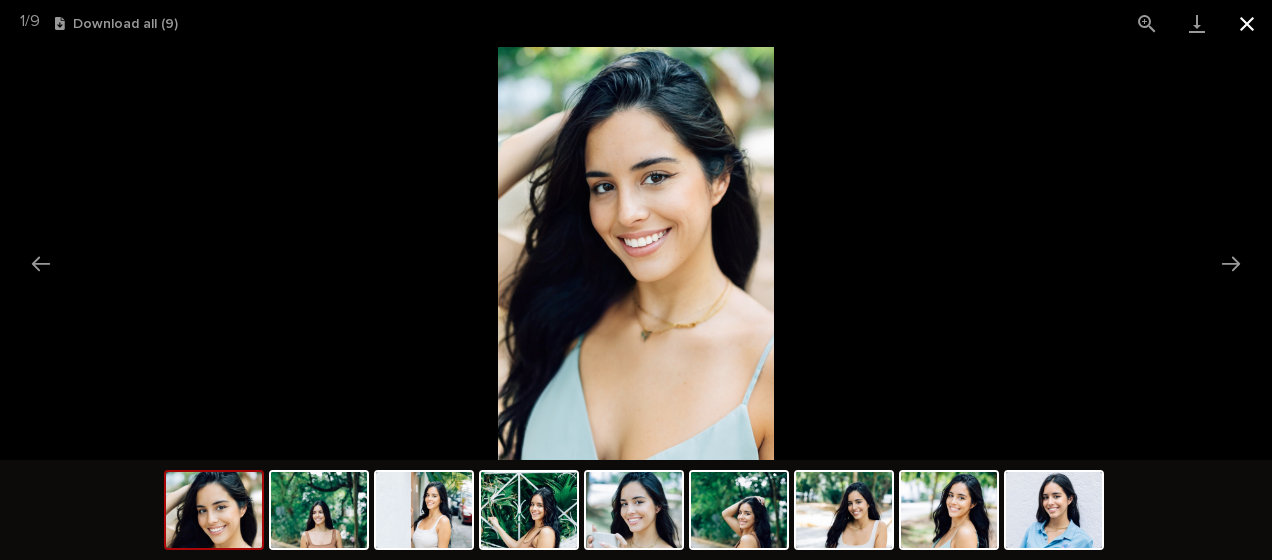 click at bounding box center [1247, 23] 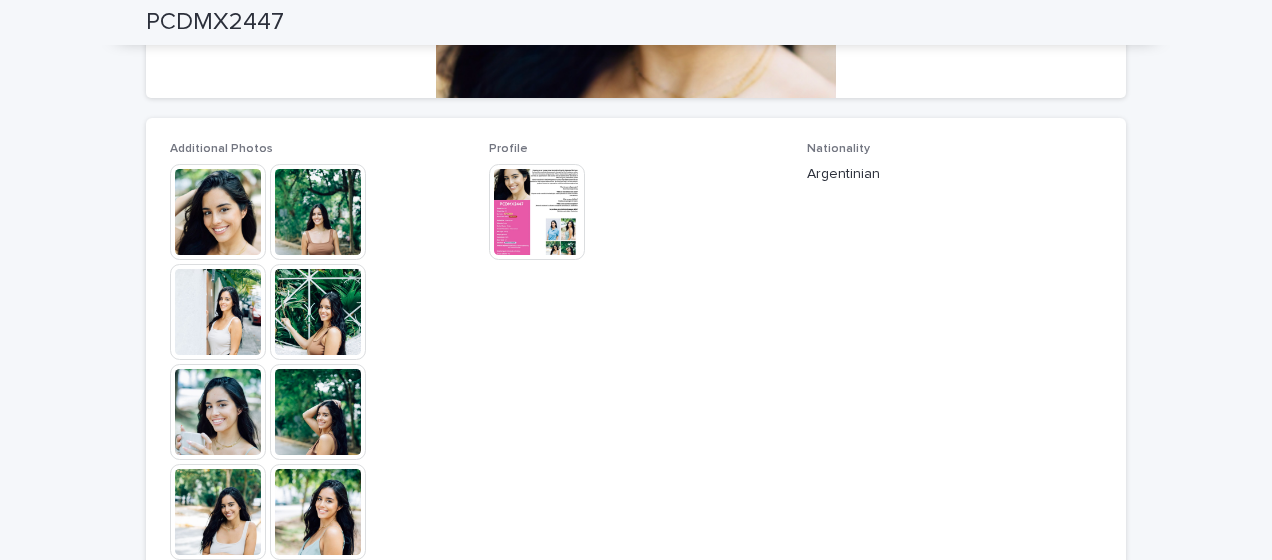 click at bounding box center (537, 212) 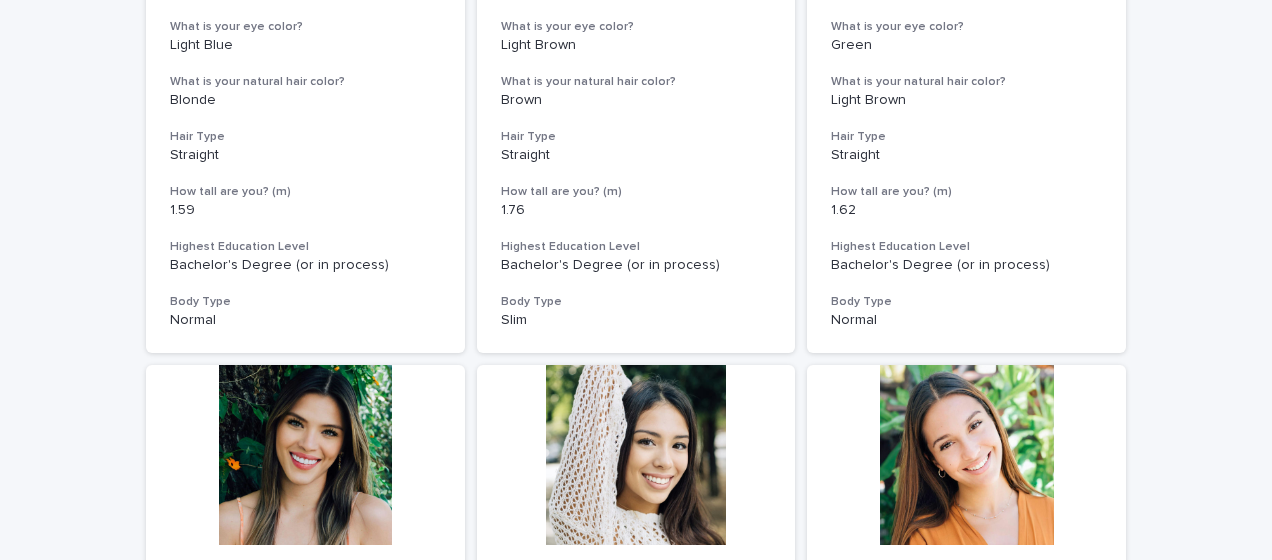 scroll, scrollTop: 0, scrollLeft: 0, axis: both 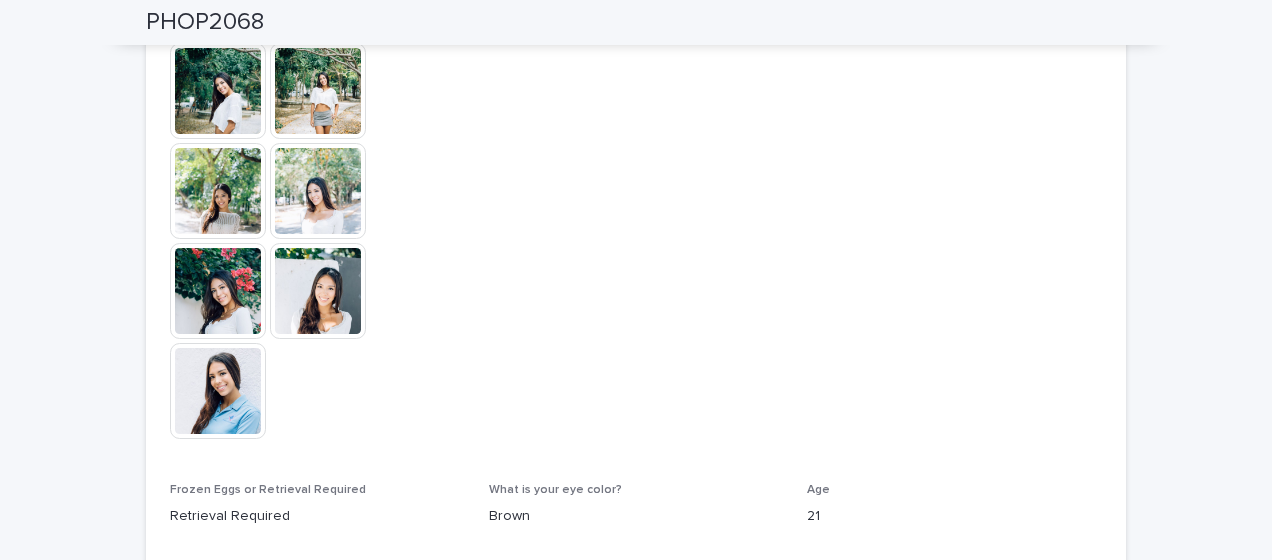 click at bounding box center (218, 291) 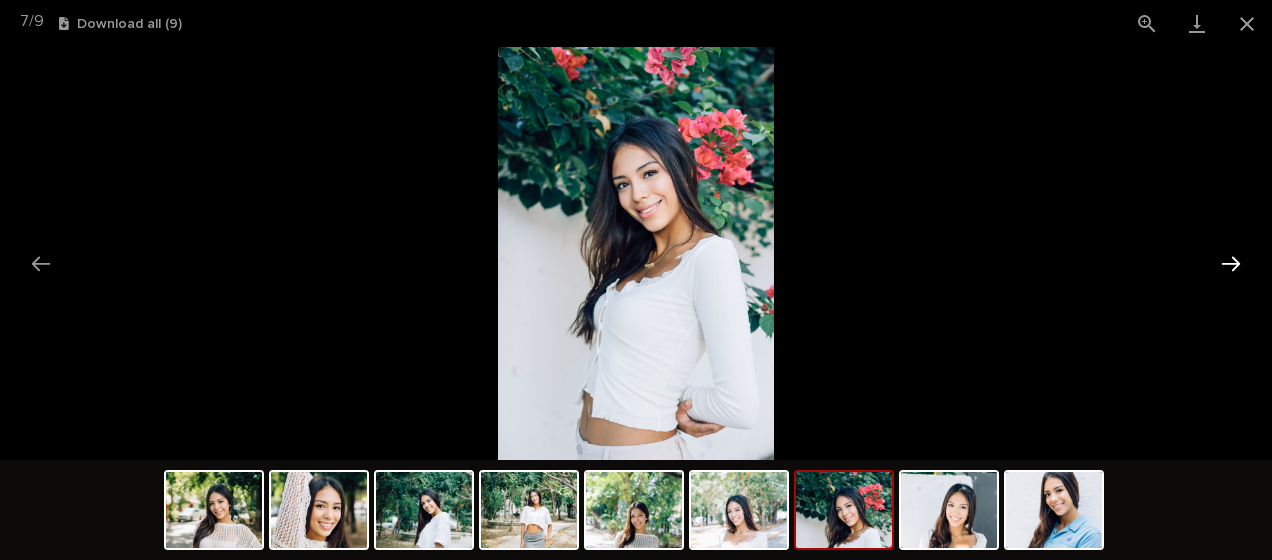 click at bounding box center (1231, 263) 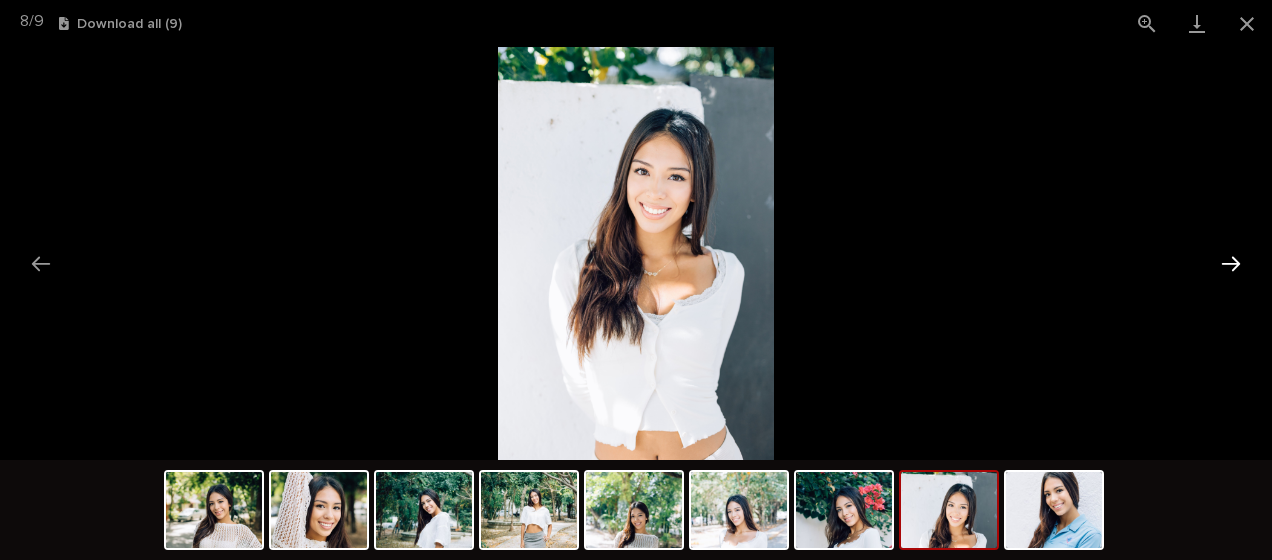 click at bounding box center [1231, 263] 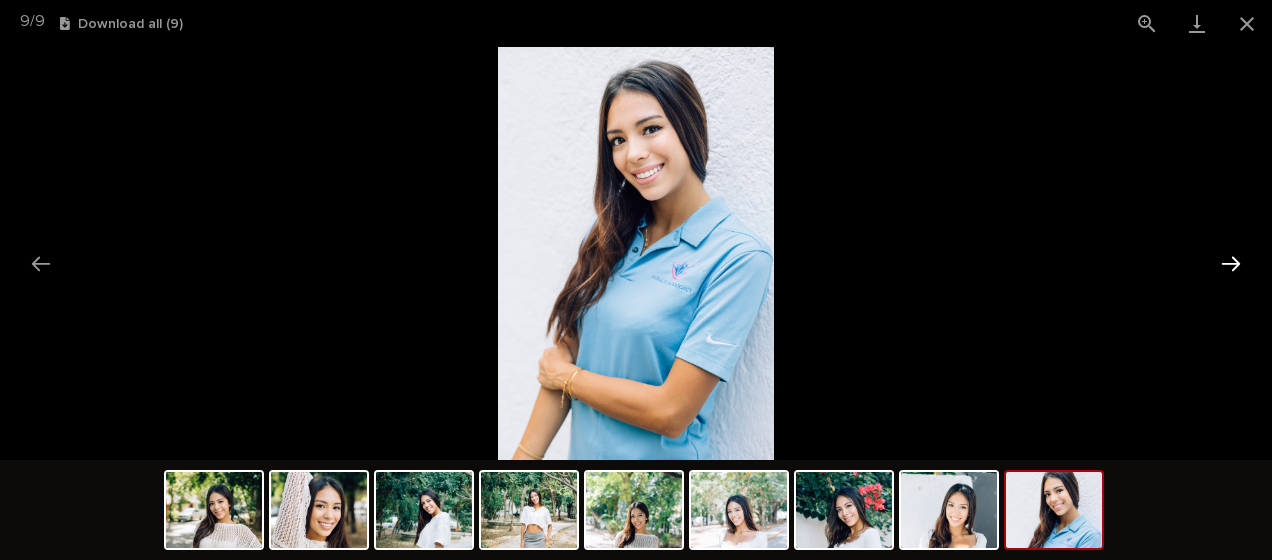 click at bounding box center (1231, 263) 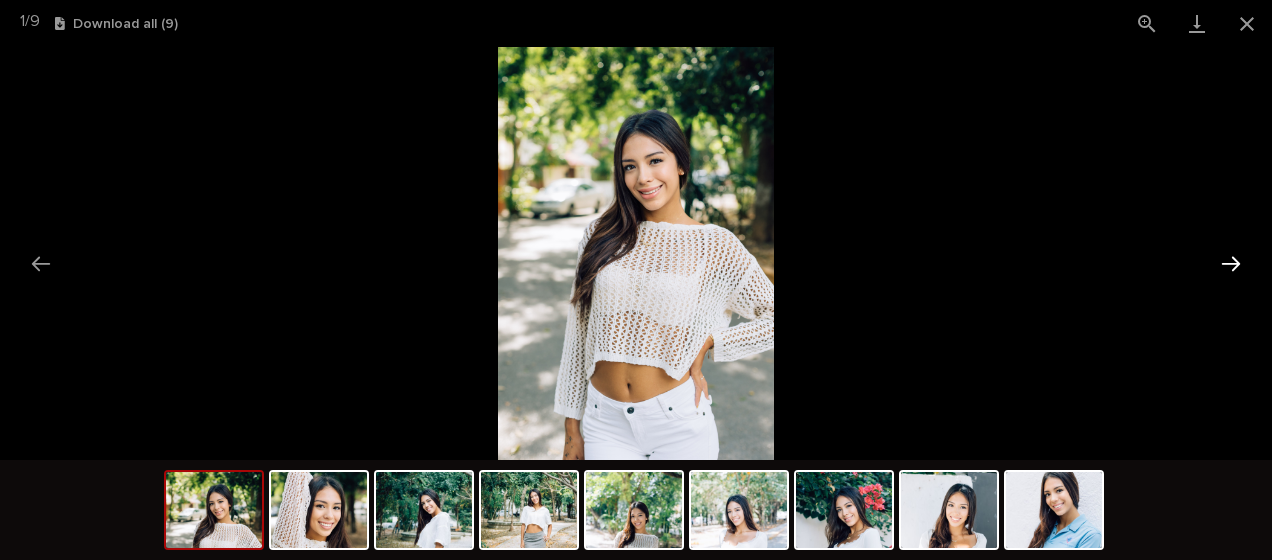 click at bounding box center [1231, 263] 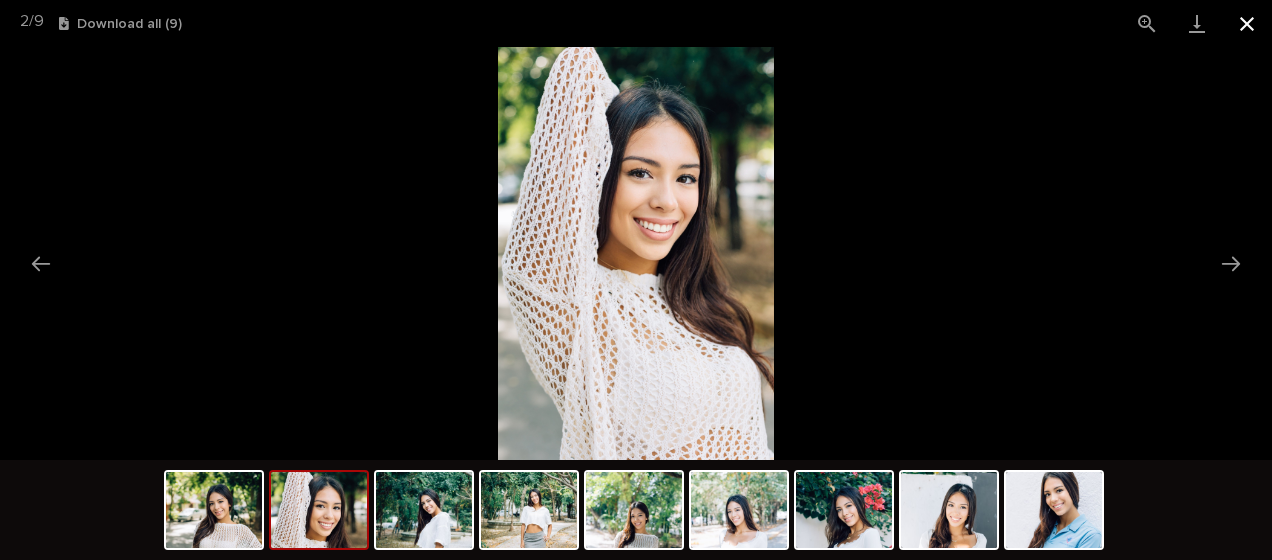 click at bounding box center (1247, 23) 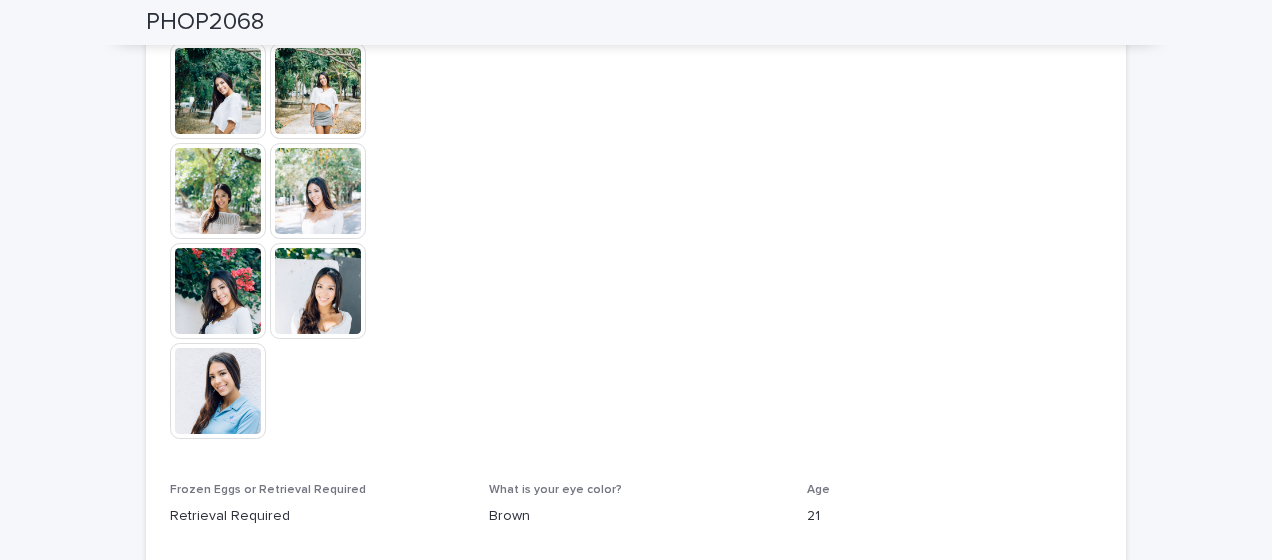 drag, startPoint x: 1227, startPoint y: 206, endPoint x: 1244, endPoint y: 328, distance: 123.178734 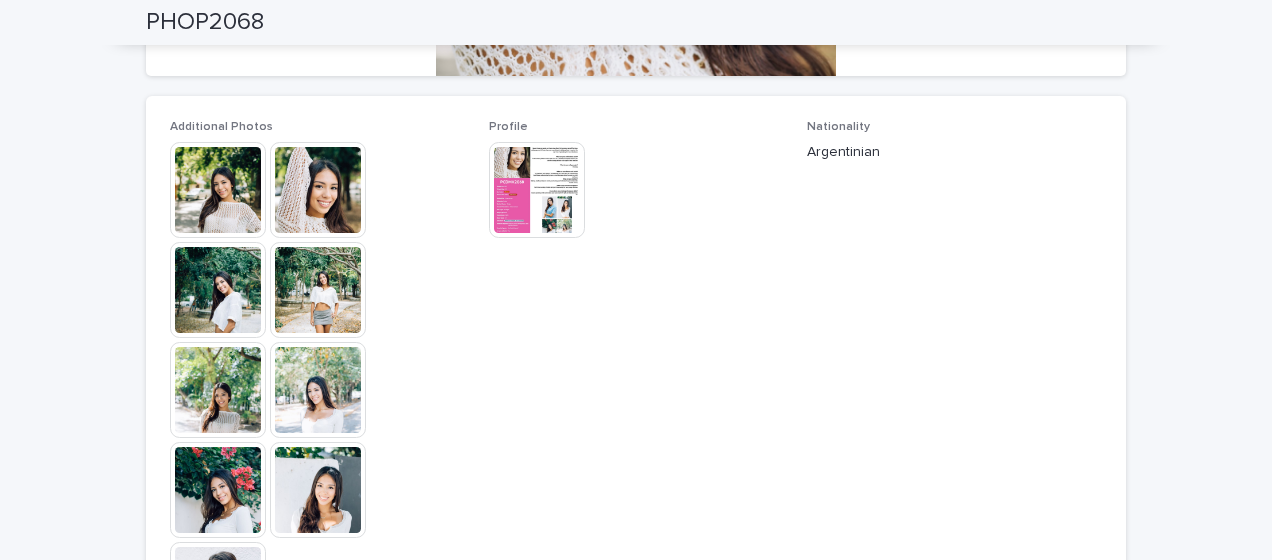 scroll, scrollTop: 404, scrollLeft: 0, axis: vertical 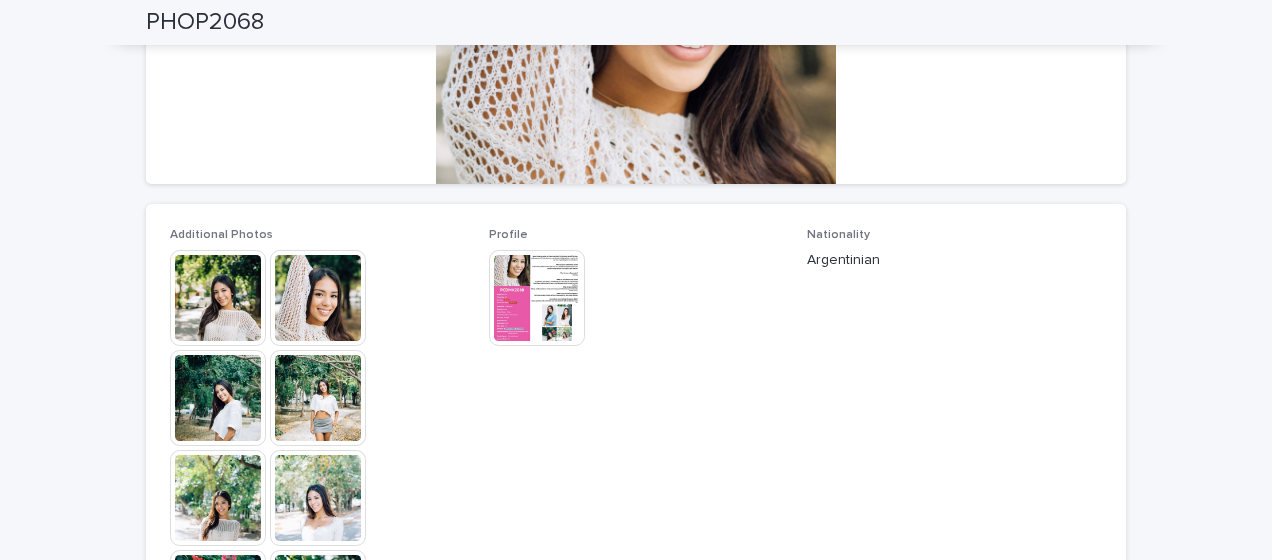 click at bounding box center (537, 298) 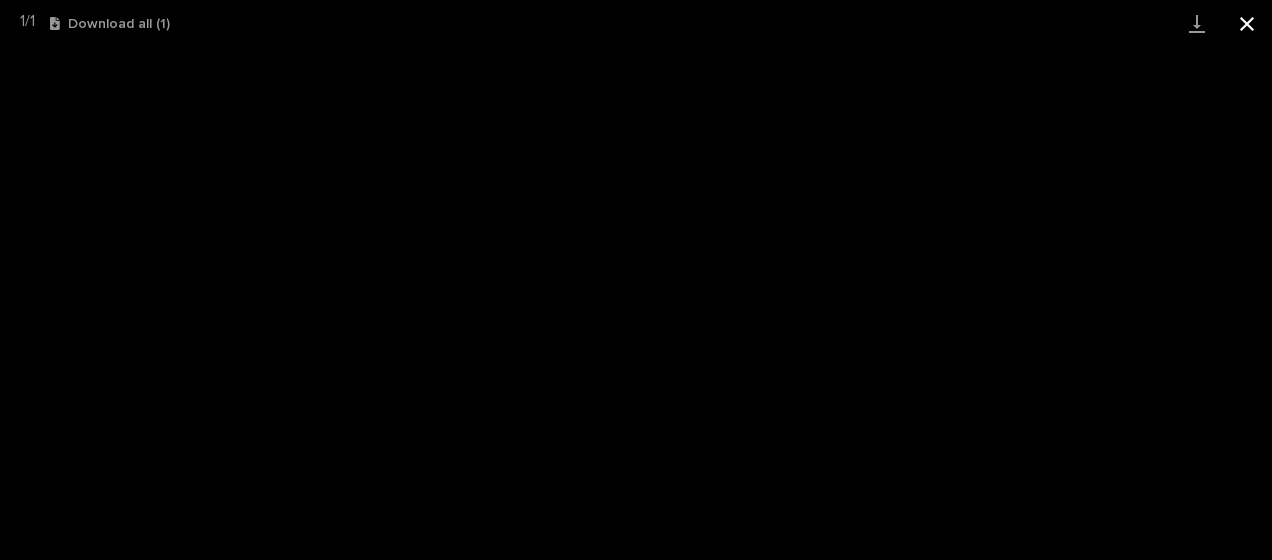 click at bounding box center (1247, 23) 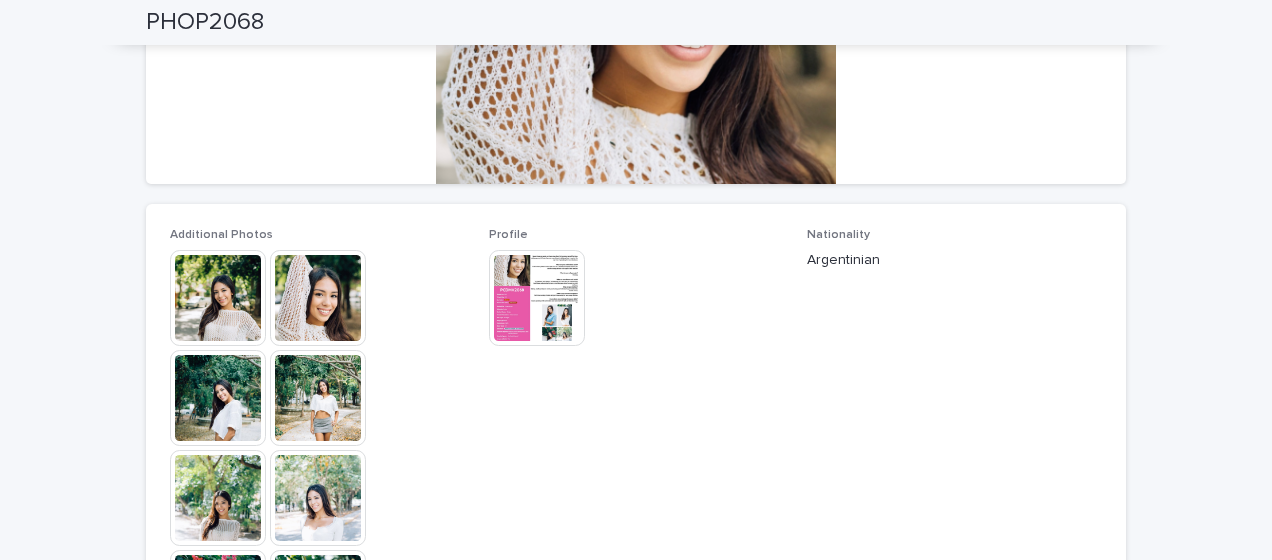 scroll, scrollTop: 0, scrollLeft: 0, axis: both 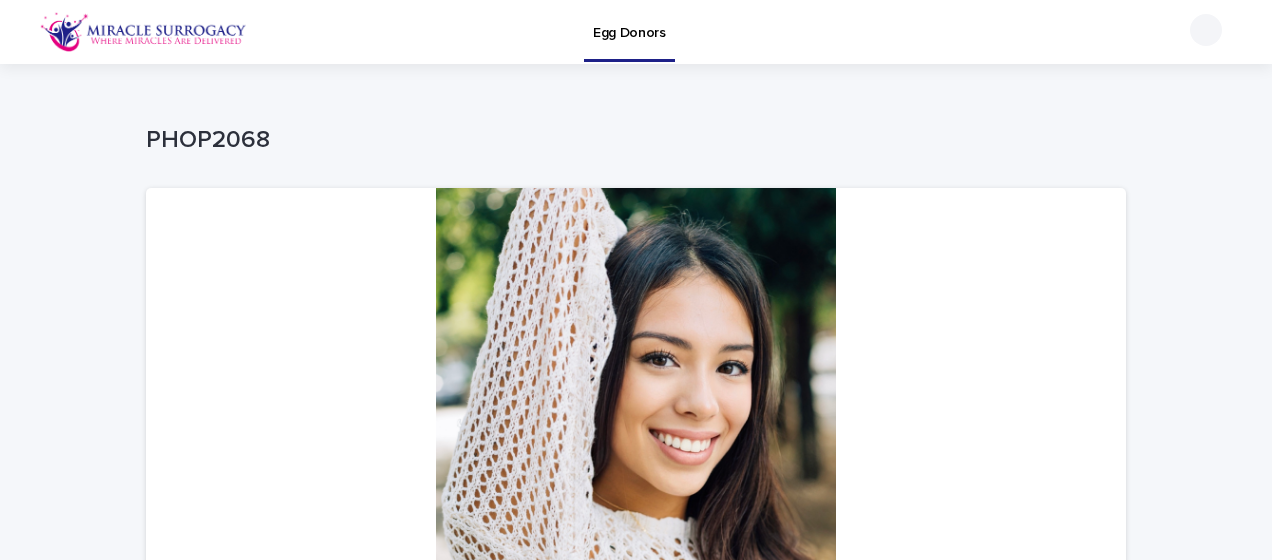 click on "Egg Donors" at bounding box center (629, 21) 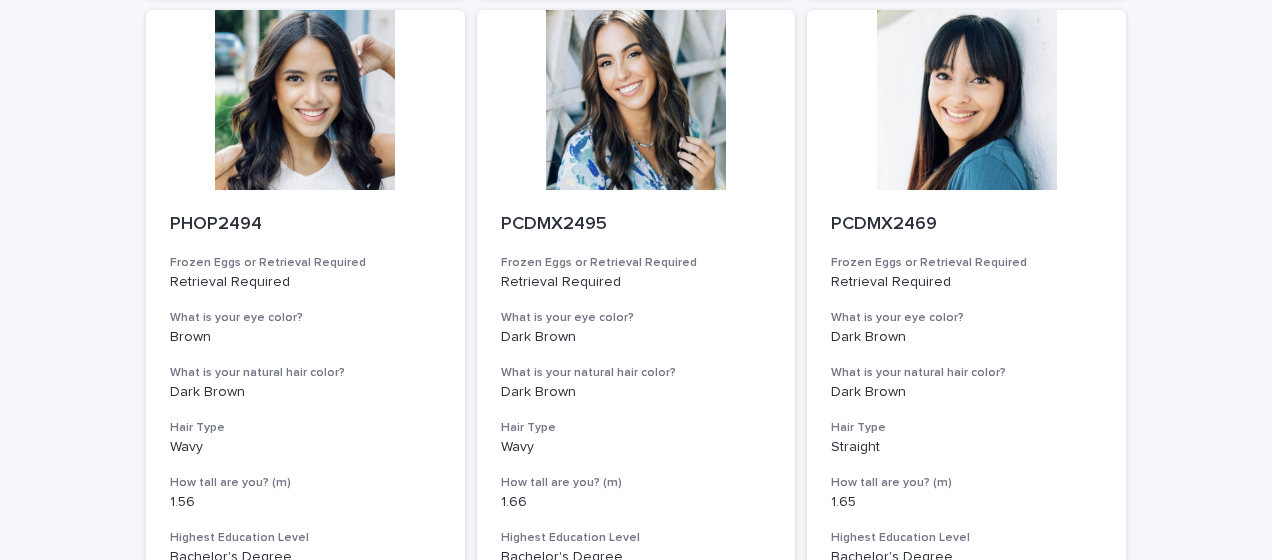 scroll, scrollTop: 1397, scrollLeft: 0, axis: vertical 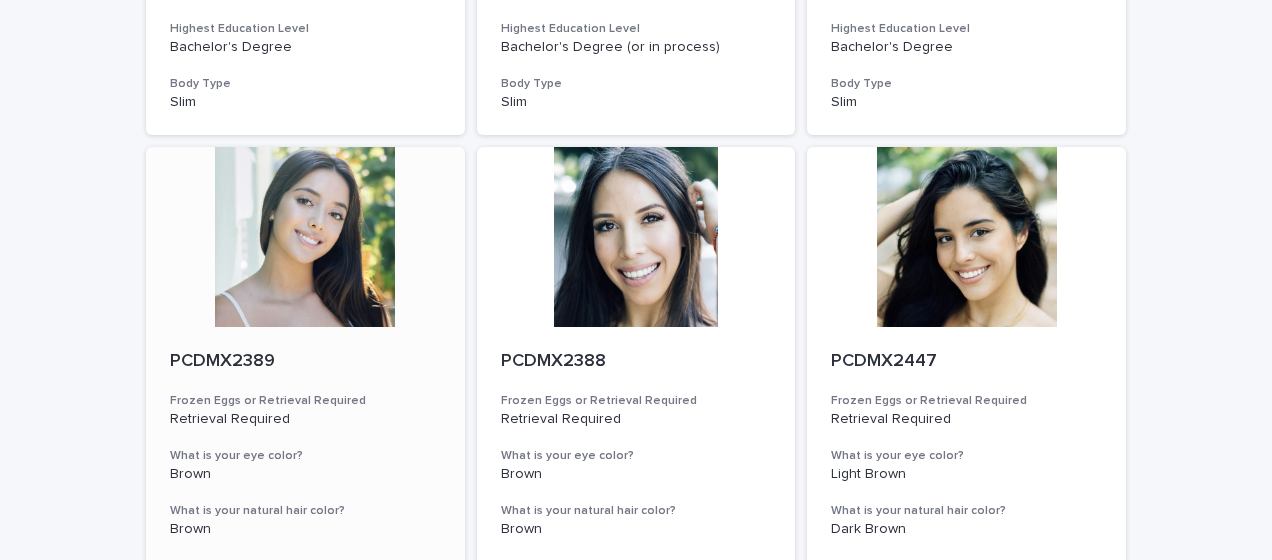 click at bounding box center [305, 237] 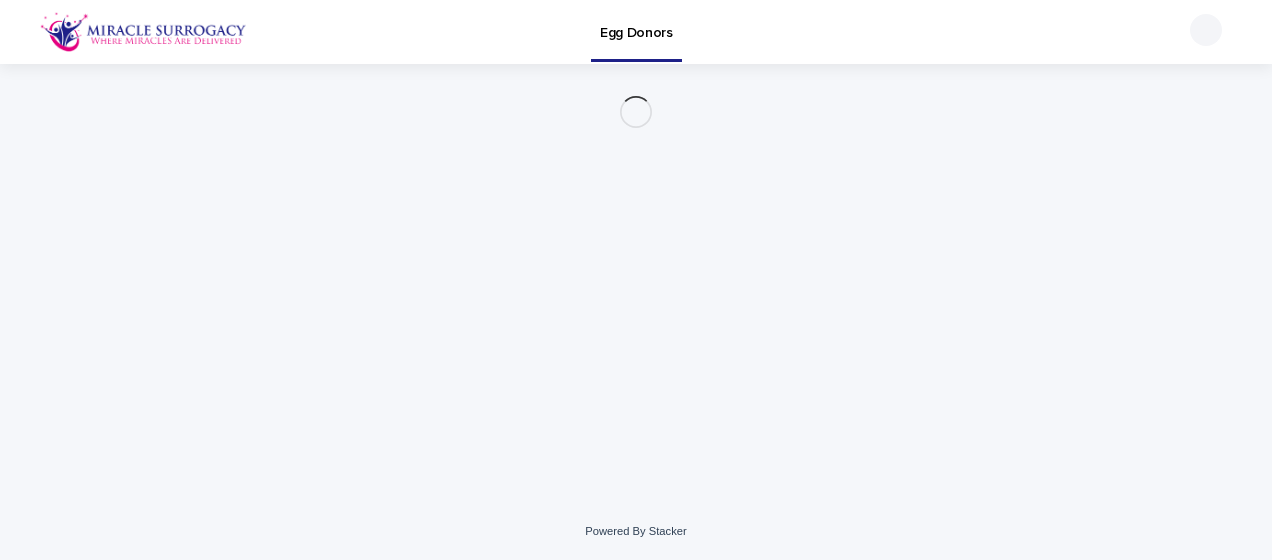 scroll, scrollTop: 0, scrollLeft: 0, axis: both 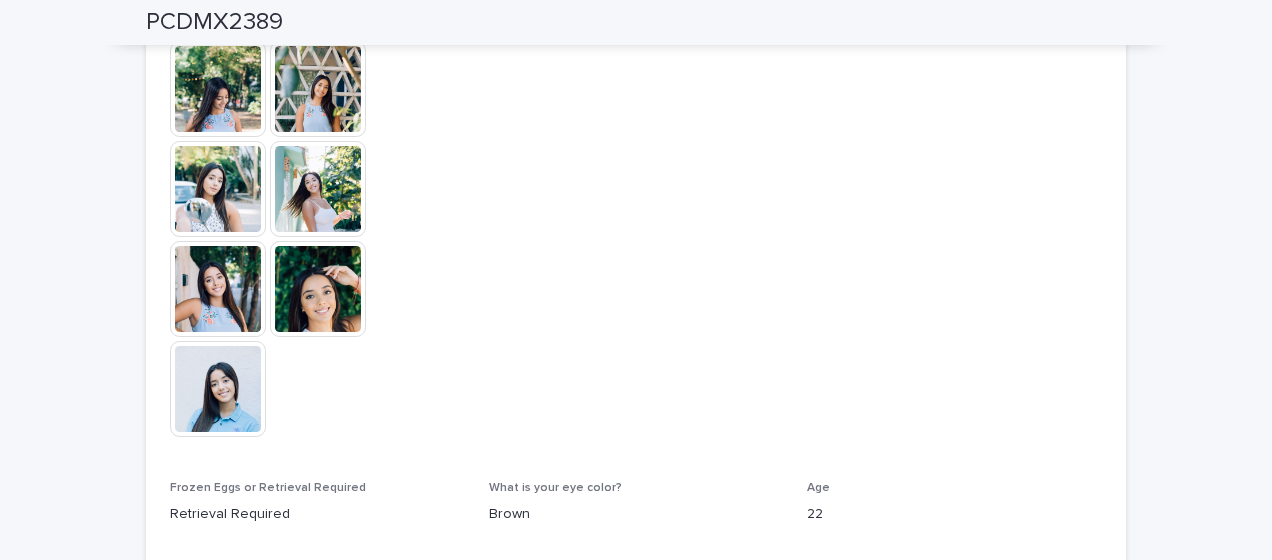 click on "Additional Photos This file cannot be opened Download File Profile This file cannot be opened Download File Nationality [NATIONALITY] Frozen Eggs or Retrieval Required Retrieval Required What is your eye color? Brown Age [AGE] Blood Type A+ How tall are you? (m) 1.6 What is your natural hair color? Brown Hair Type Wavy Body Type Slim Handedness Right Favorite Subjects Human behavior and neuroscience Are you athetlic? Yes Highest Education Level Bachelor's Degree (or in process)" at bounding box center (636, 354) 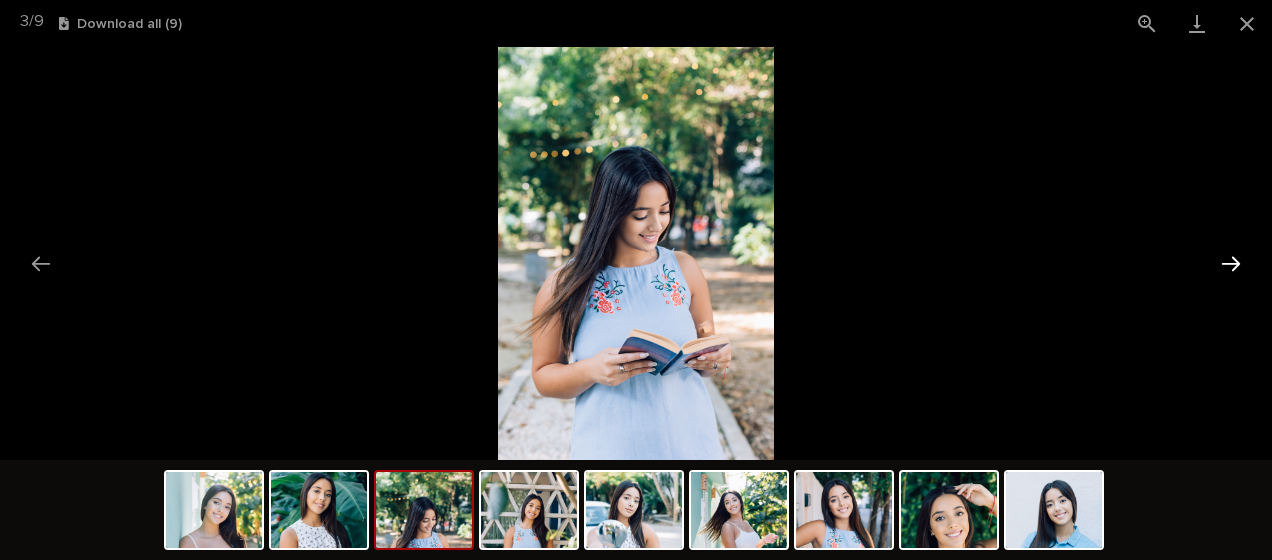 click at bounding box center (1231, 263) 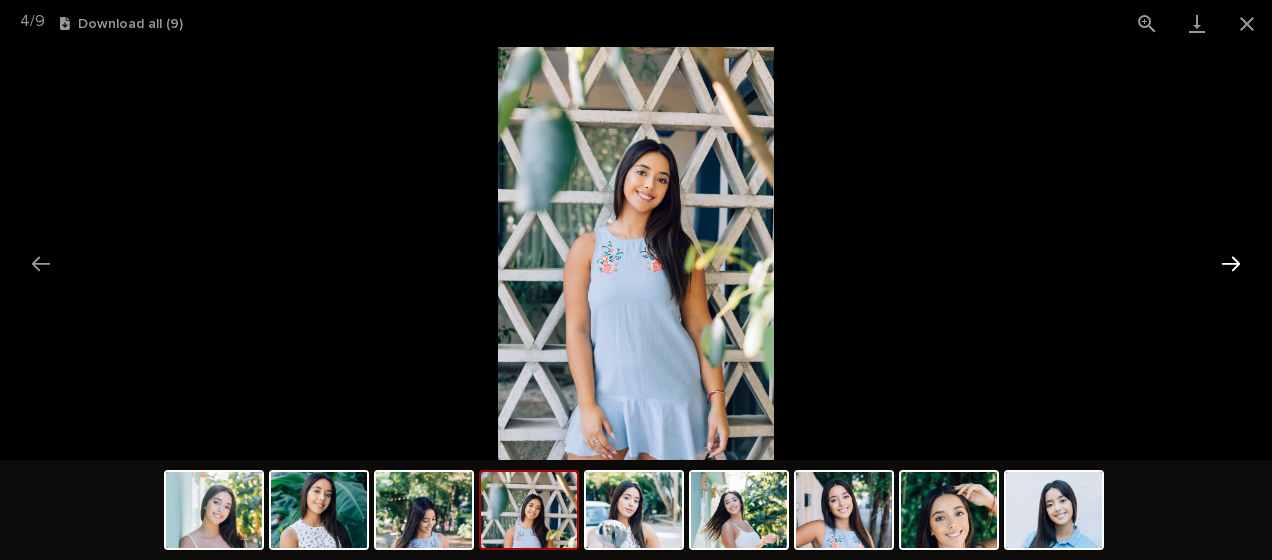 click at bounding box center [1231, 263] 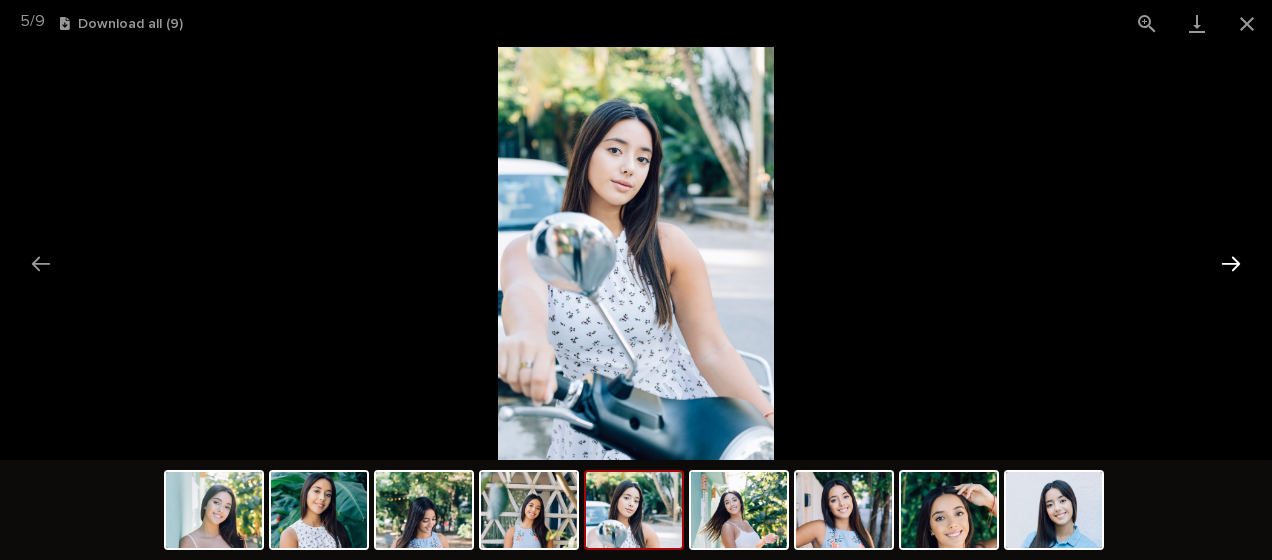 click at bounding box center [1231, 263] 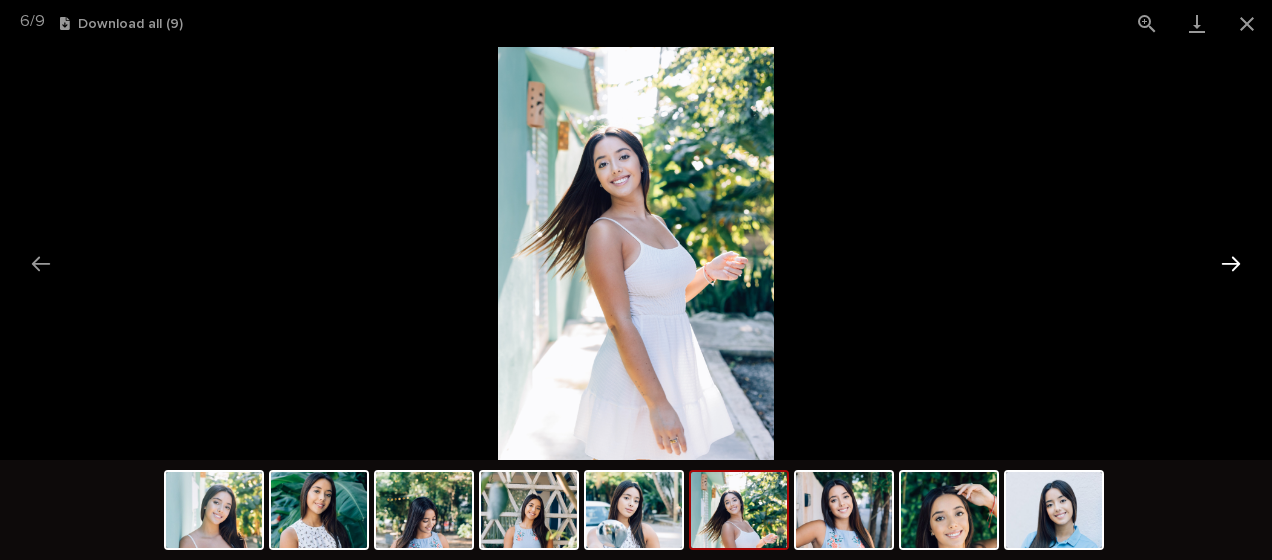 click at bounding box center (1231, 263) 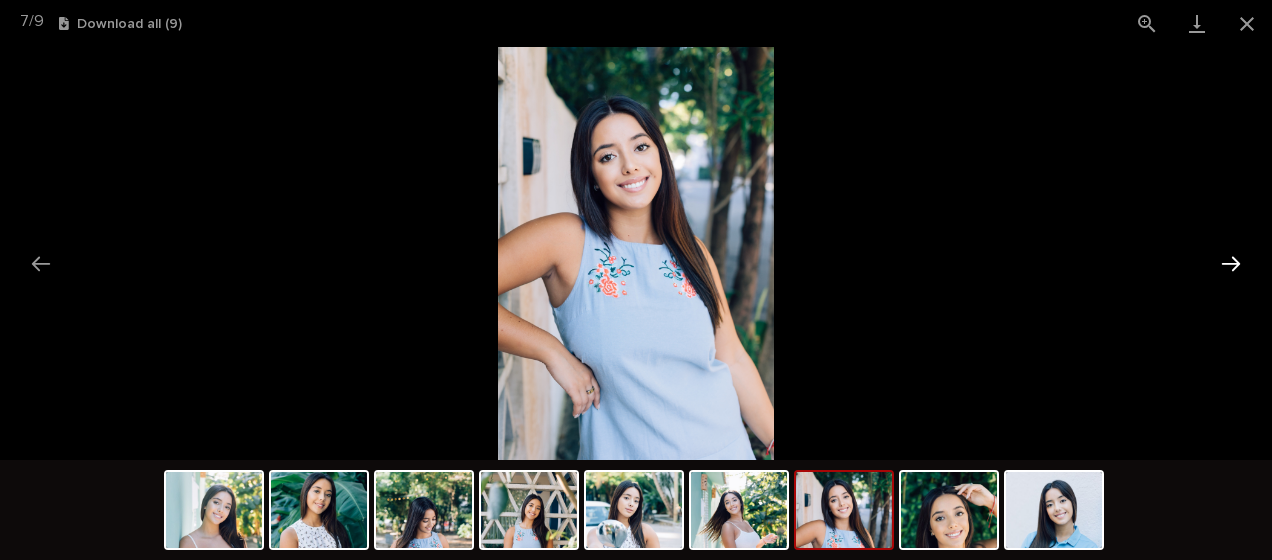 click at bounding box center (1231, 263) 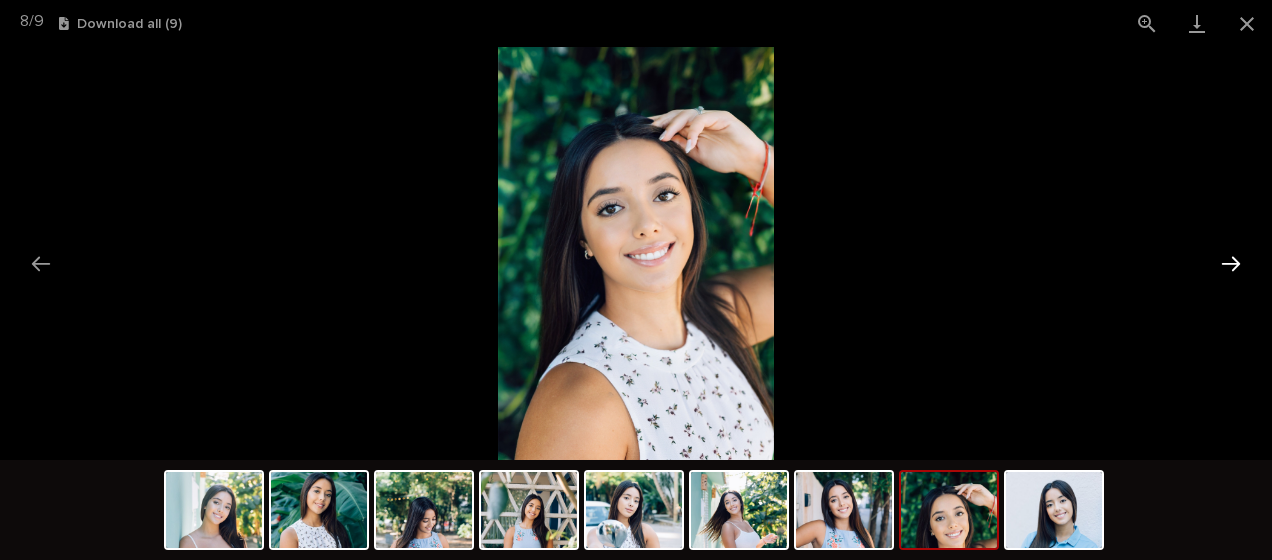 click at bounding box center (1231, 263) 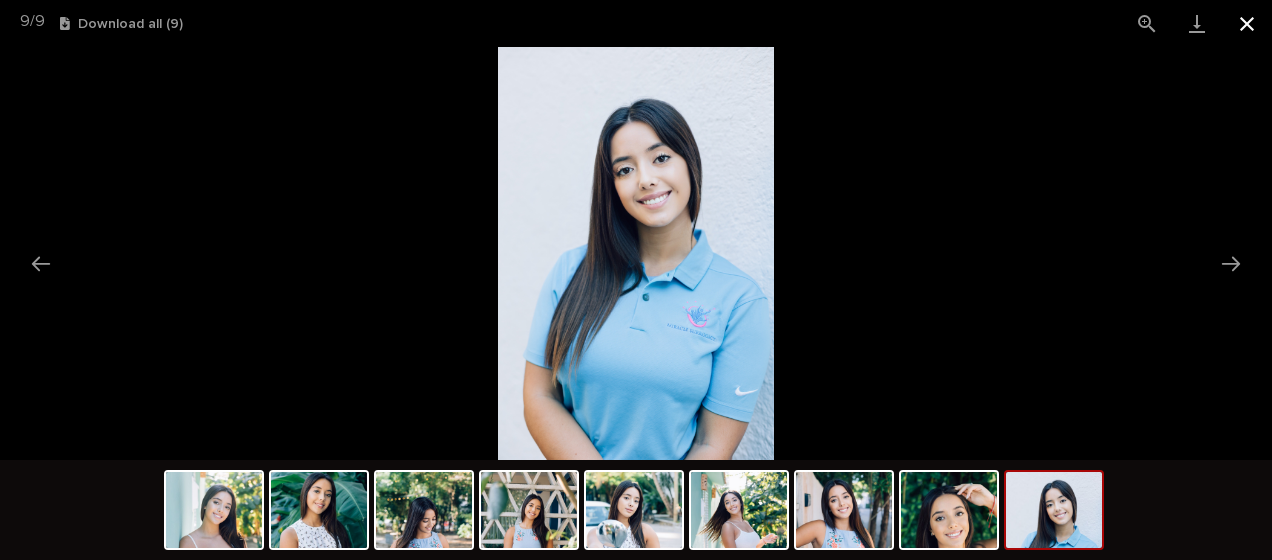 click at bounding box center (1247, 23) 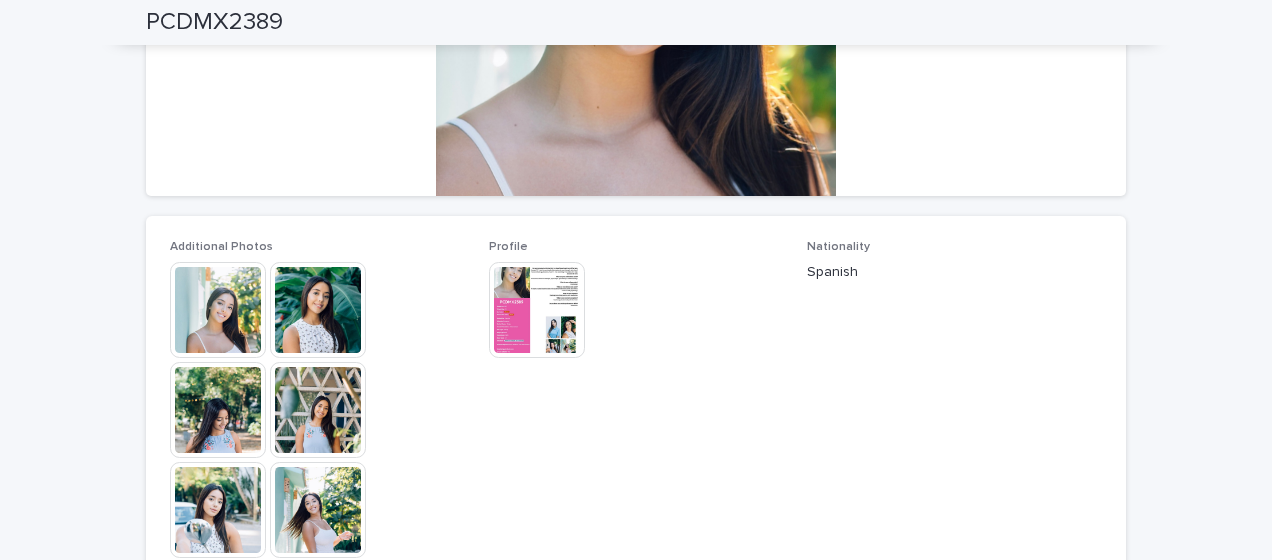 scroll, scrollTop: 388, scrollLeft: 0, axis: vertical 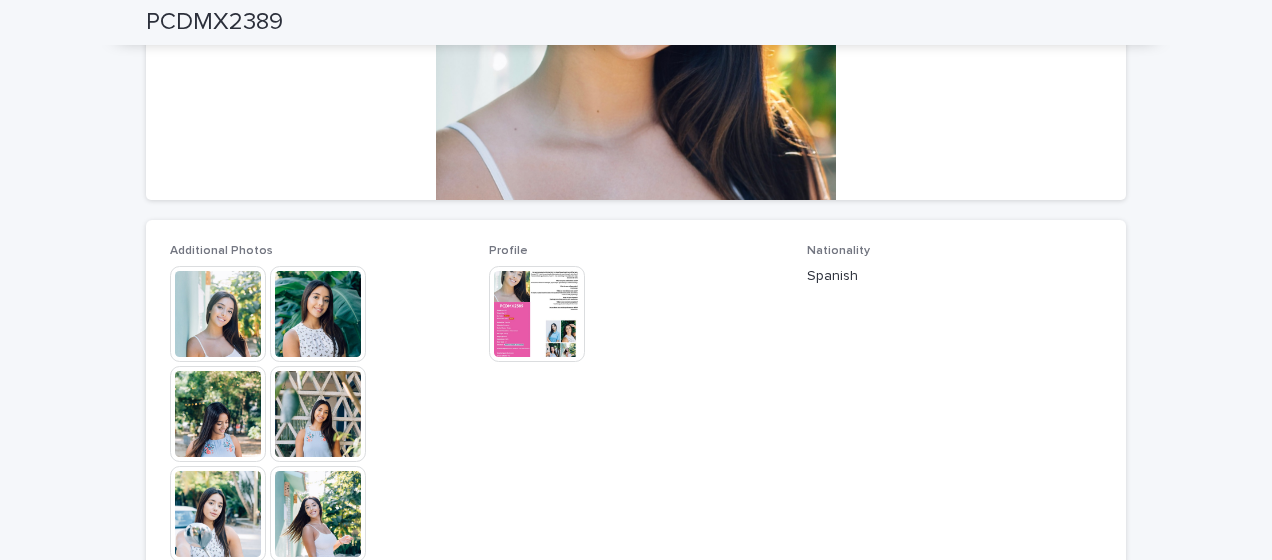 click at bounding box center [537, 314] 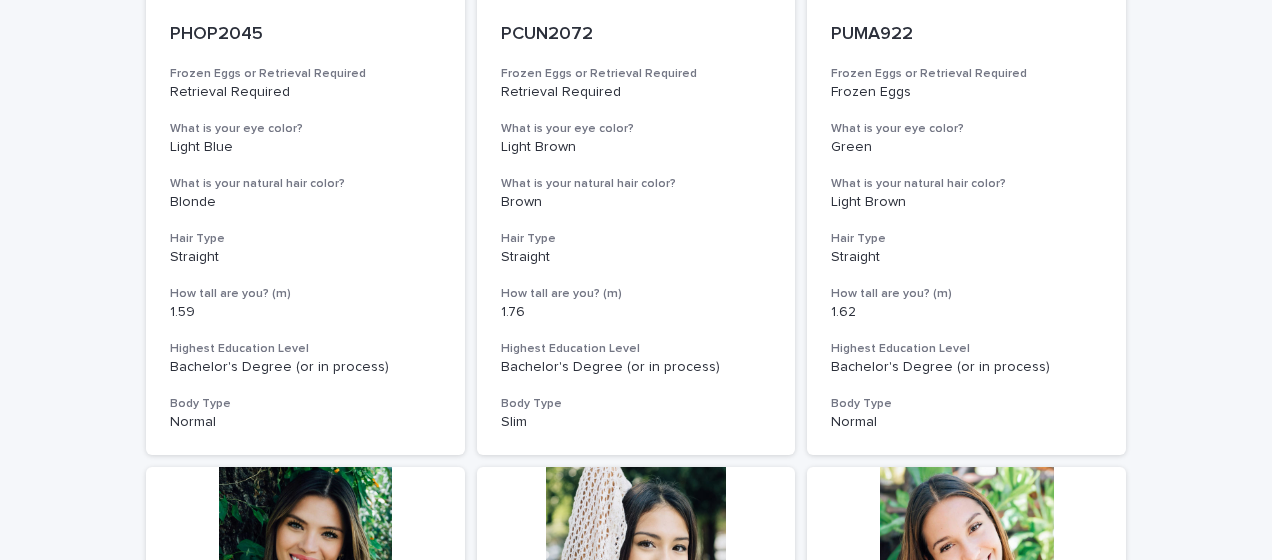 scroll, scrollTop: 0, scrollLeft: 0, axis: both 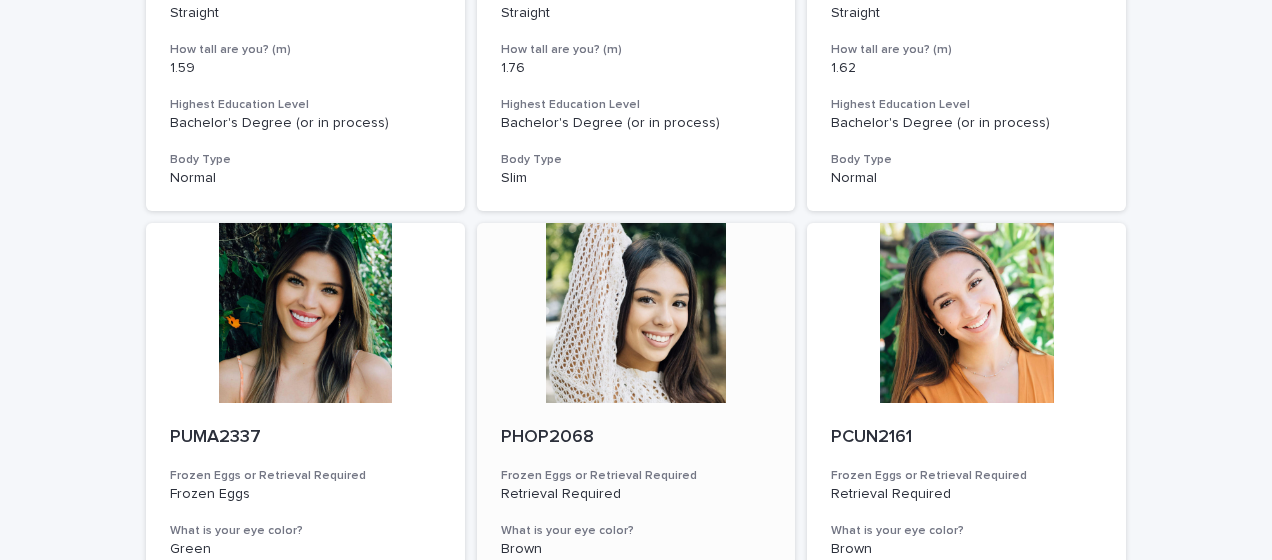 click at bounding box center (636, 313) 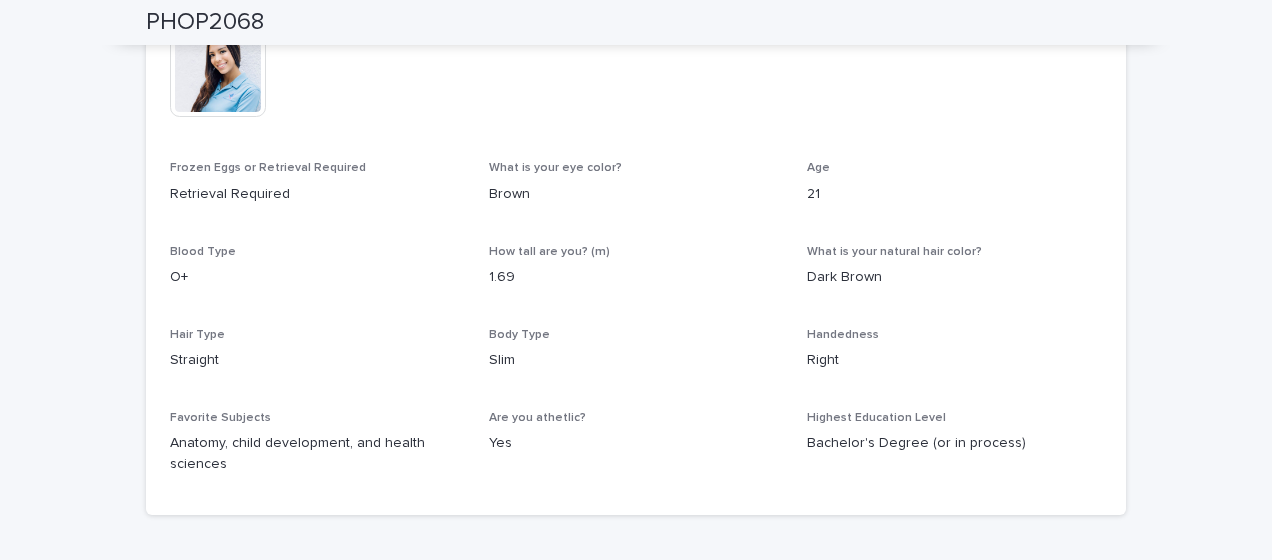 scroll, scrollTop: 1026, scrollLeft: 0, axis: vertical 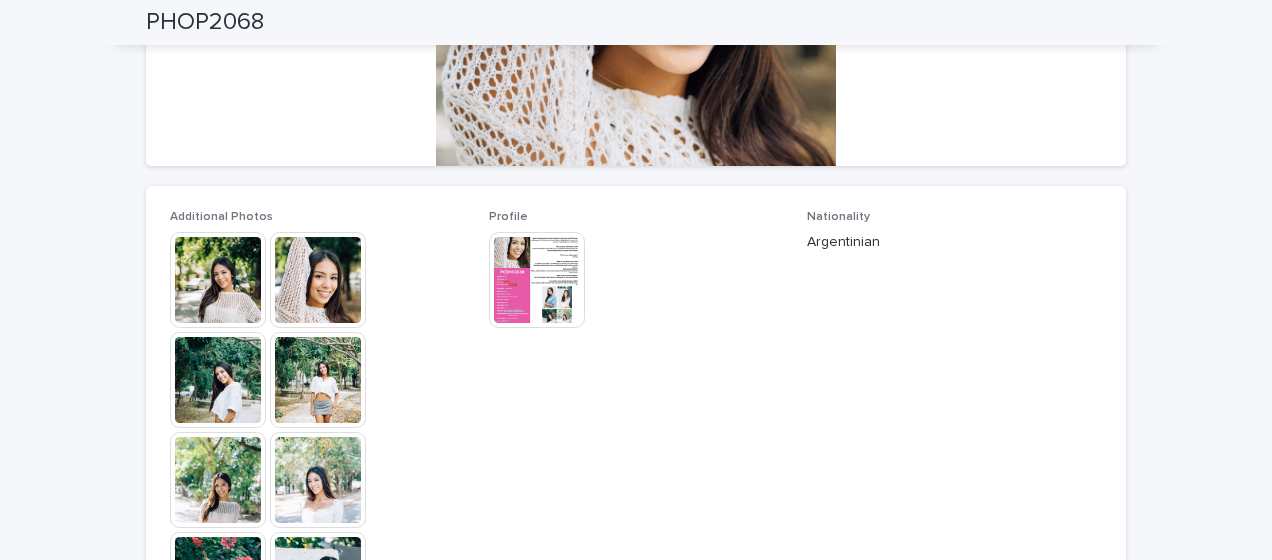 click at bounding box center (537, 280) 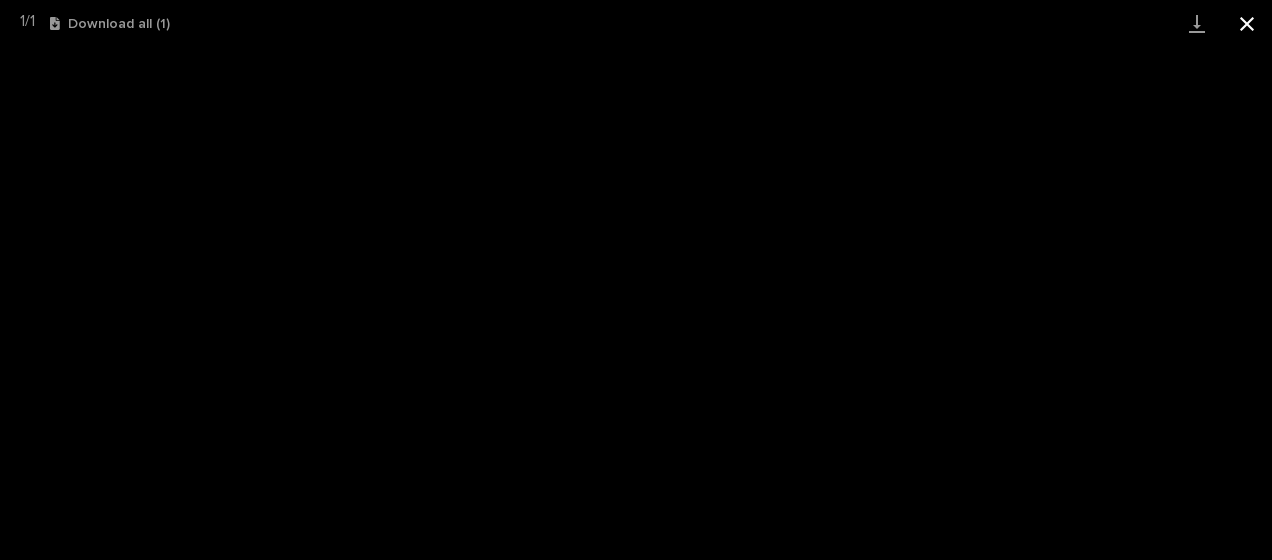click at bounding box center (1247, 23) 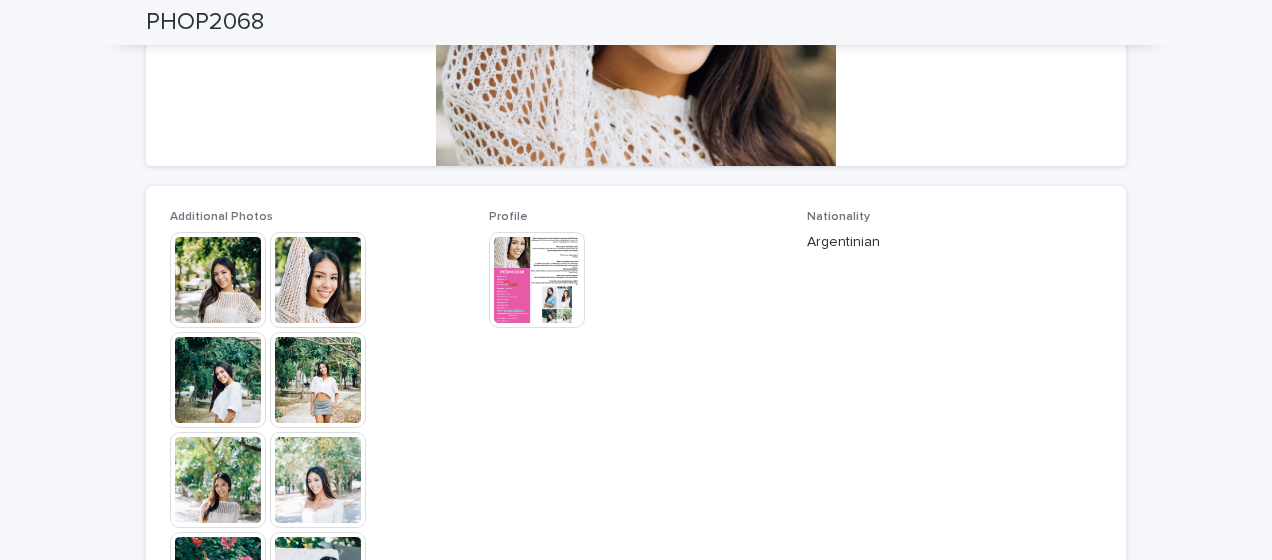 scroll, scrollTop: 42, scrollLeft: 0, axis: vertical 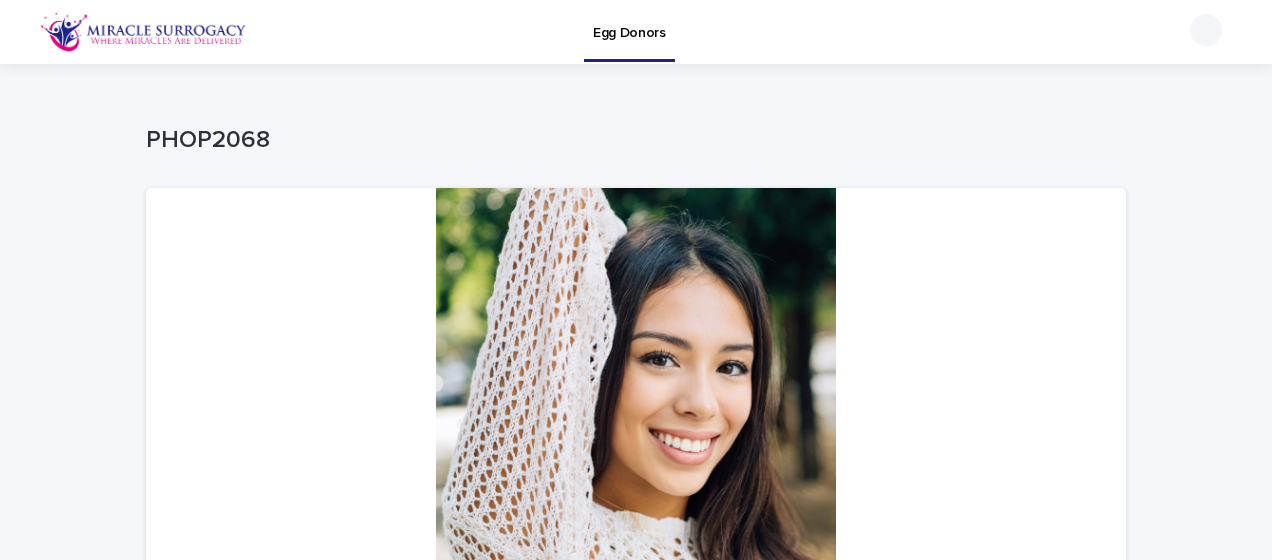 click at bounding box center (1206, 30) 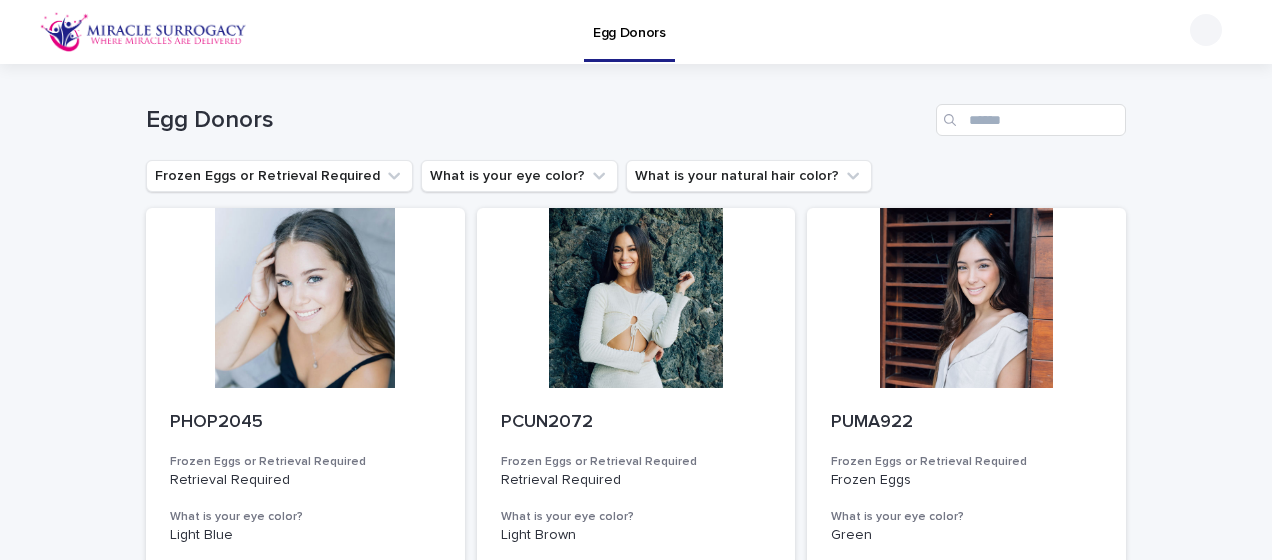 drag, startPoint x: 1263, startPoint y: 94, endPoint x: 1219, endPoint y: 12, distance: 93.05912 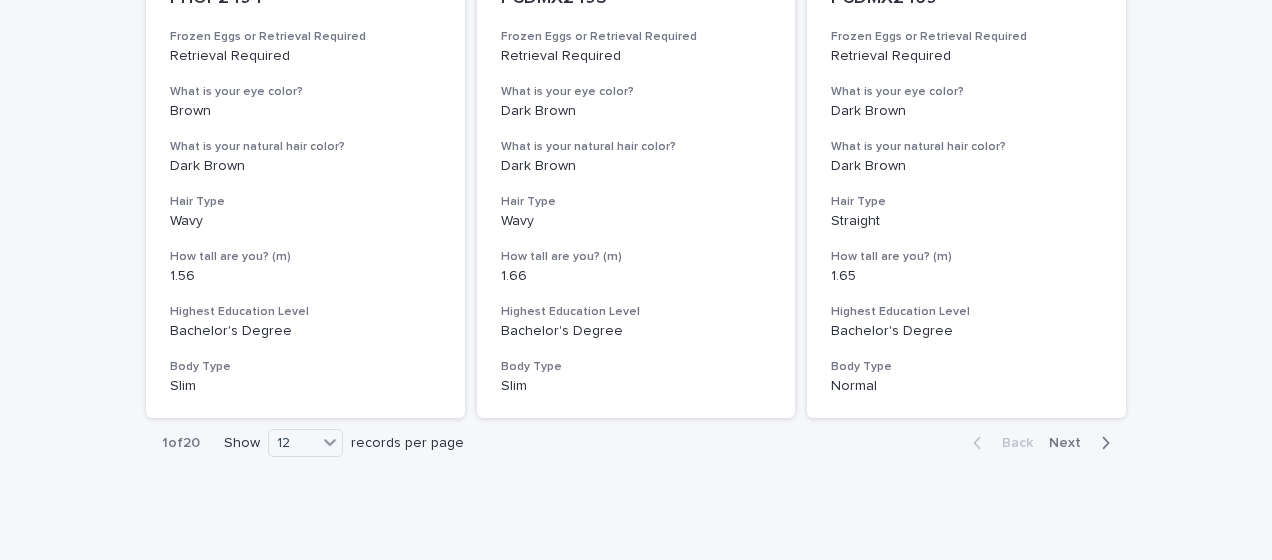 scroll, scrollTop: 2430, scrollLeft: 0, axis: vertical 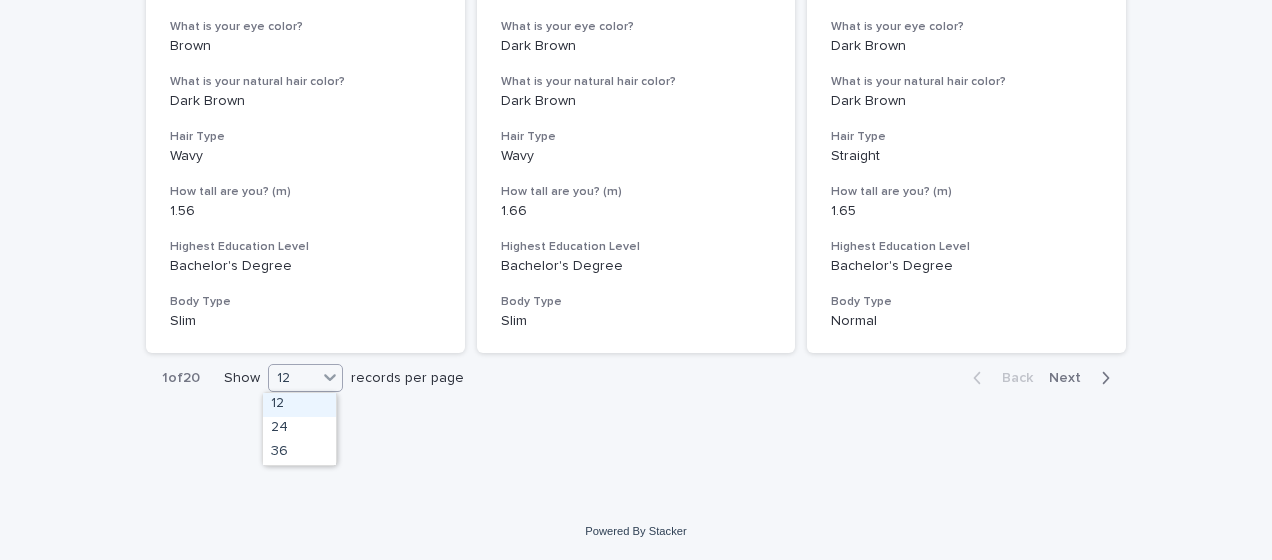 click on "12" at bounding box center (293, 378) 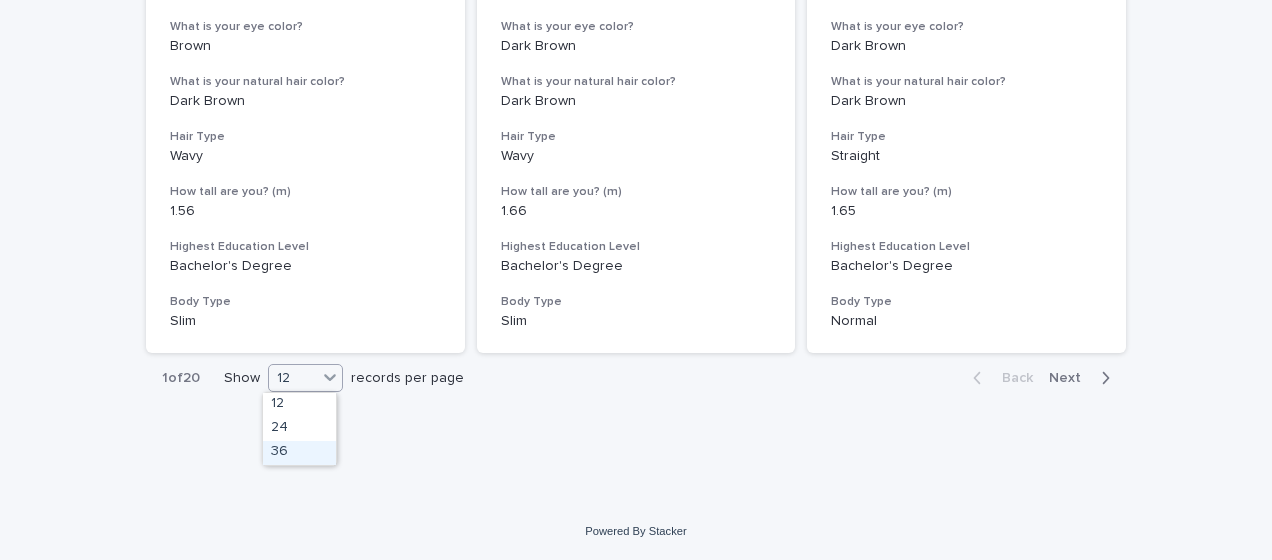 click on "36" at bounding box center [299, 453] 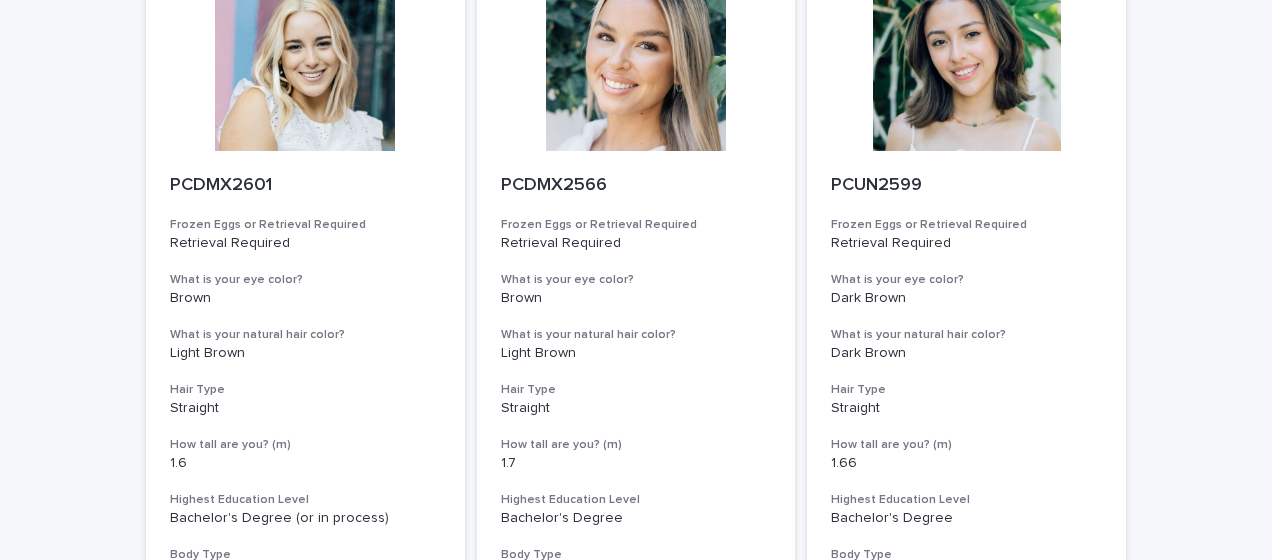 scroll, scrollTop: 7602, scrollLeft: 0, axis: vertical 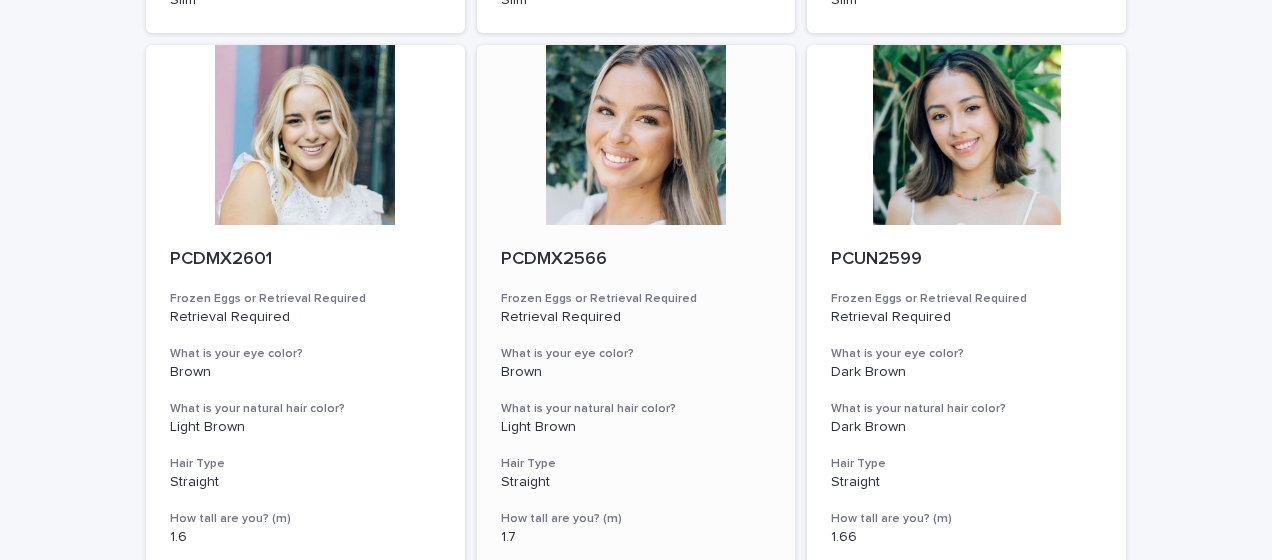 click at bounding box center [636, 135] 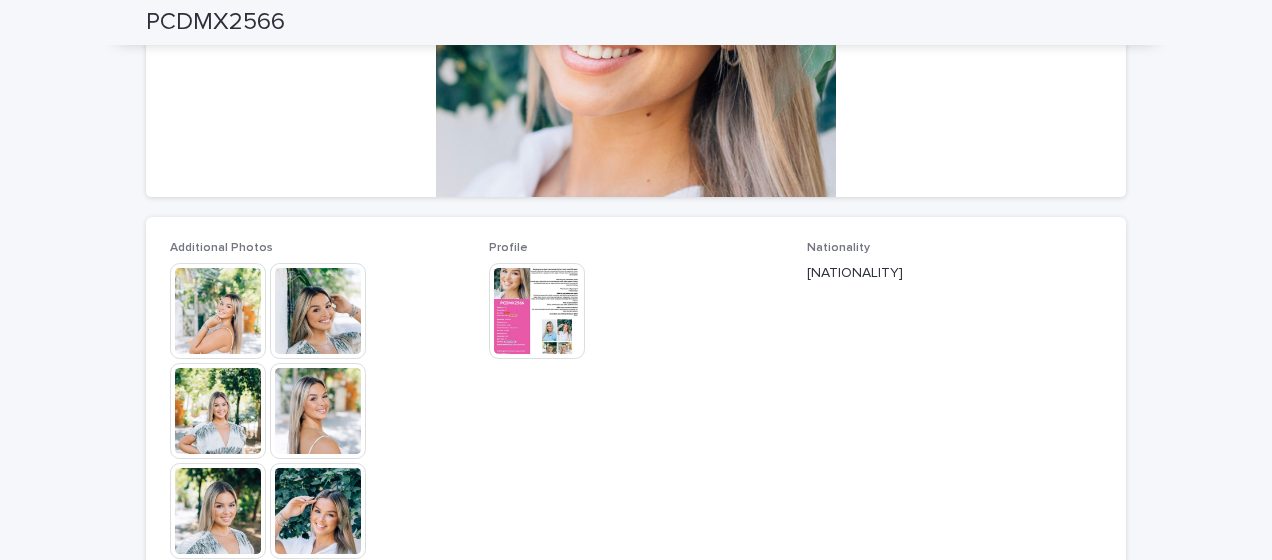 scroll, scrollTop: 380, scrollLeft: 0, axis: vertical 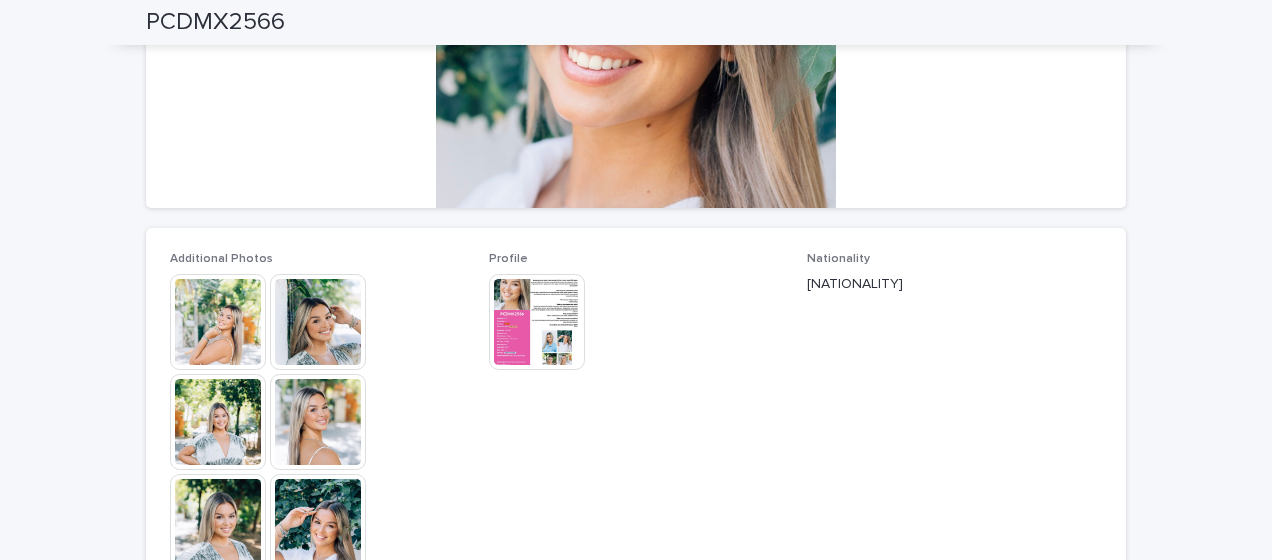 click at bounding box center (218, 322) 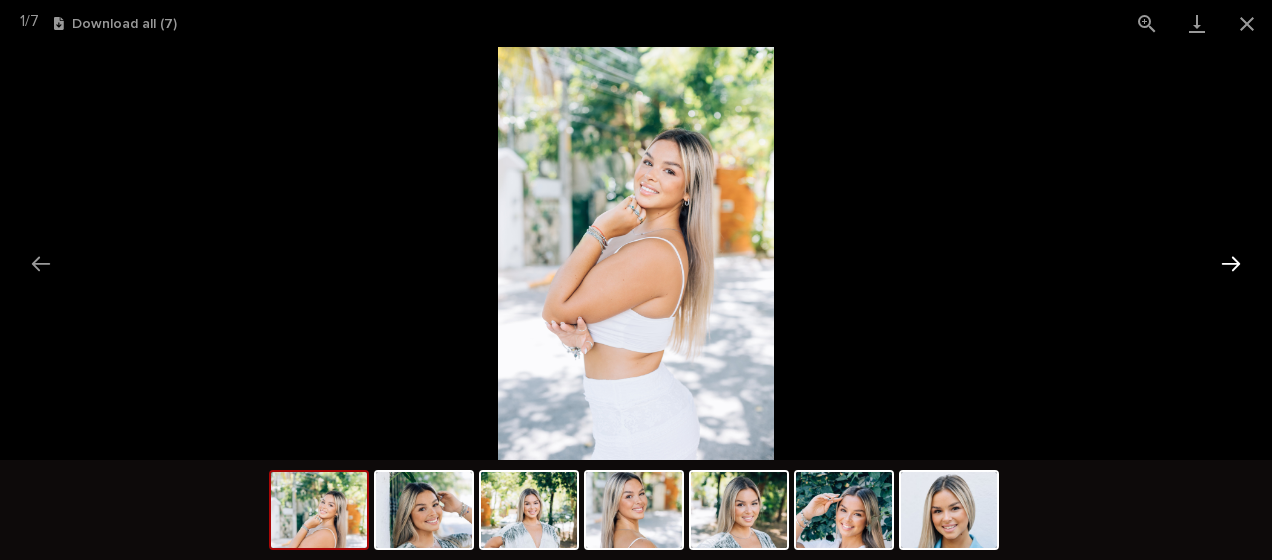 click at bounding box center [1231, 263] 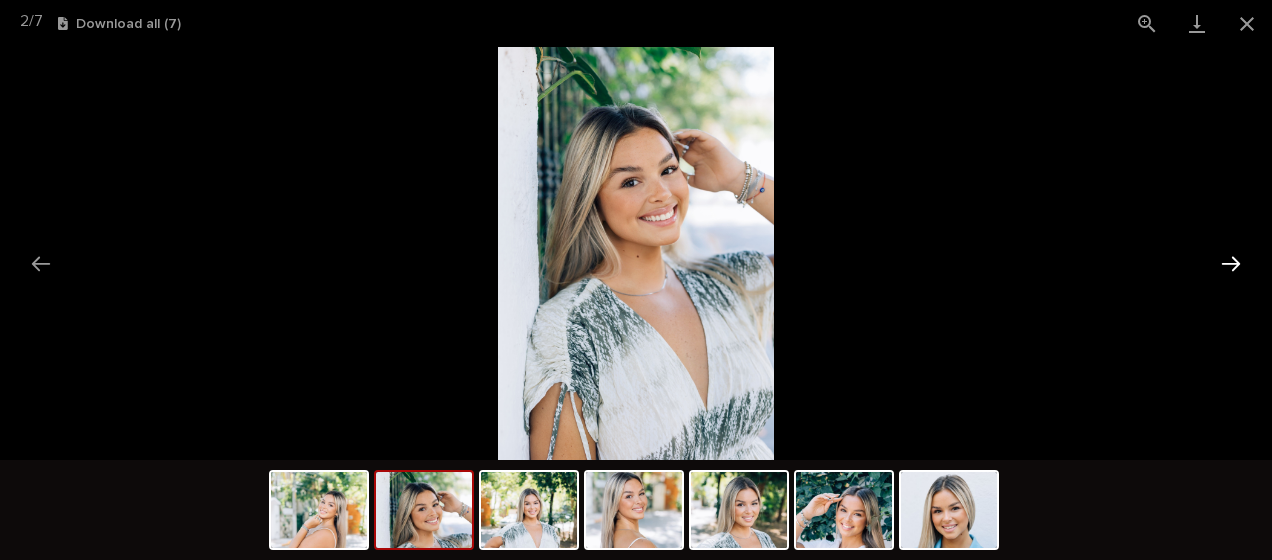 click at bounding box center (1231, 263) 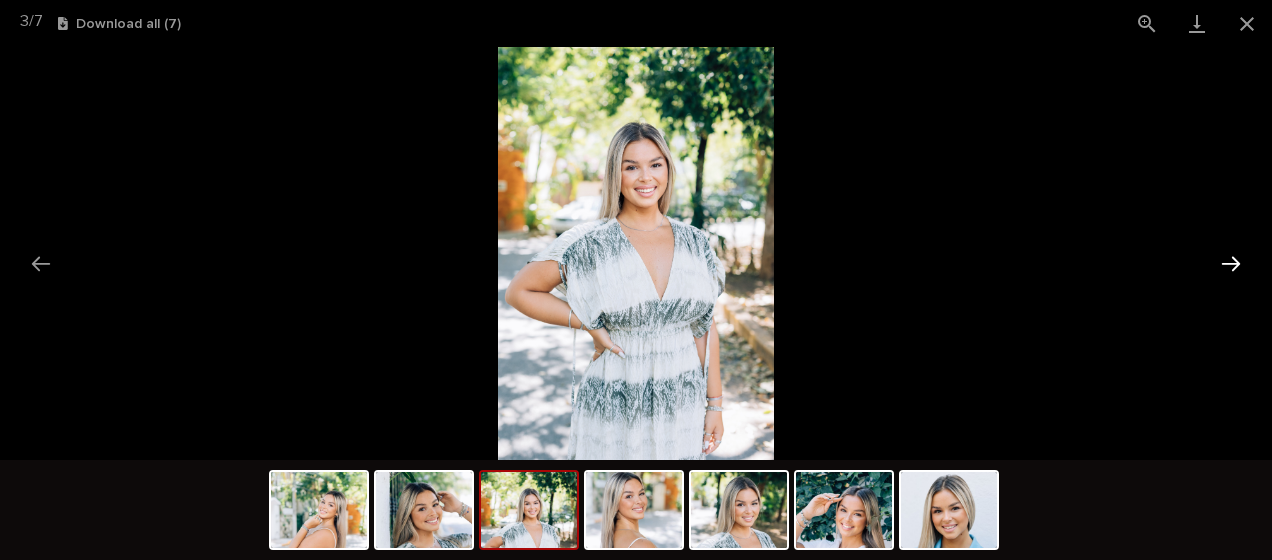 click at bounding box center (1231, 263) 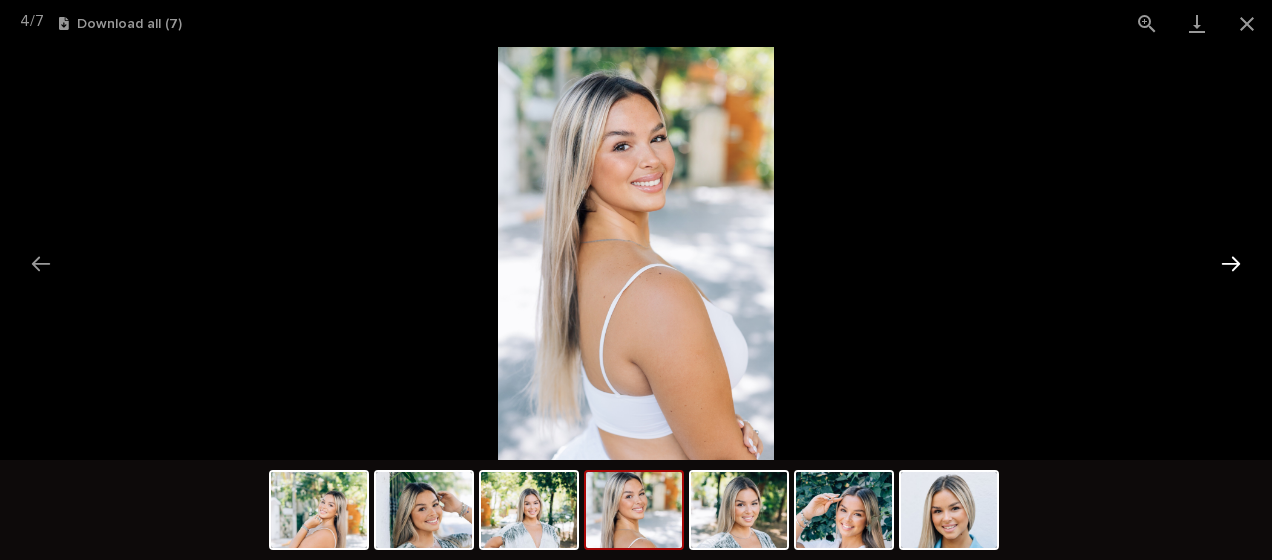 click at bounding box center [1231, 263] 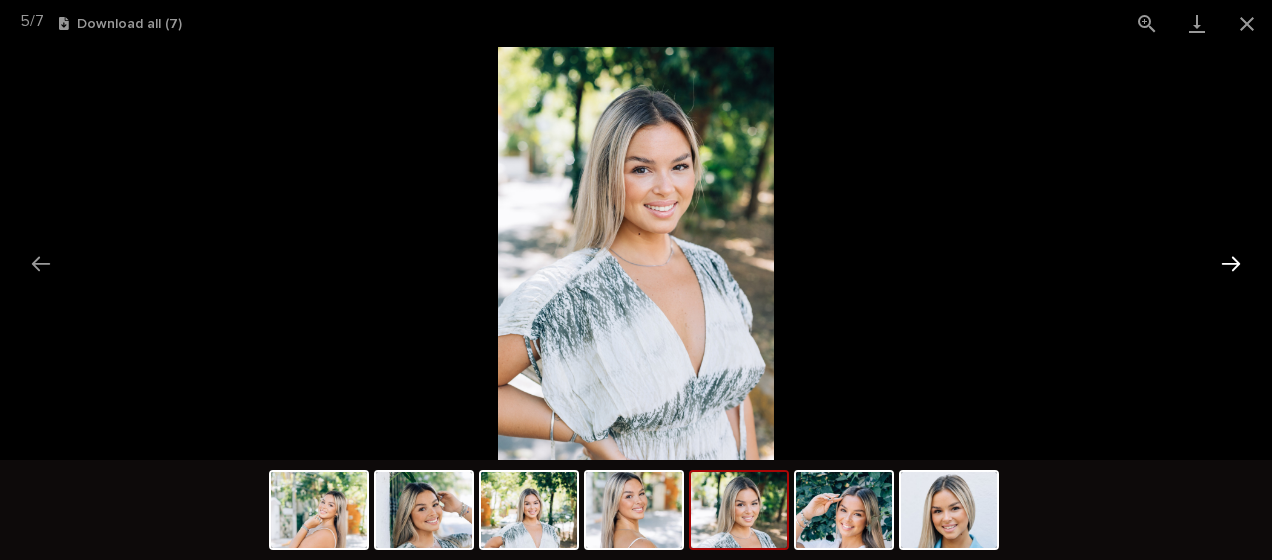 click at bounding box center (1231, 263) 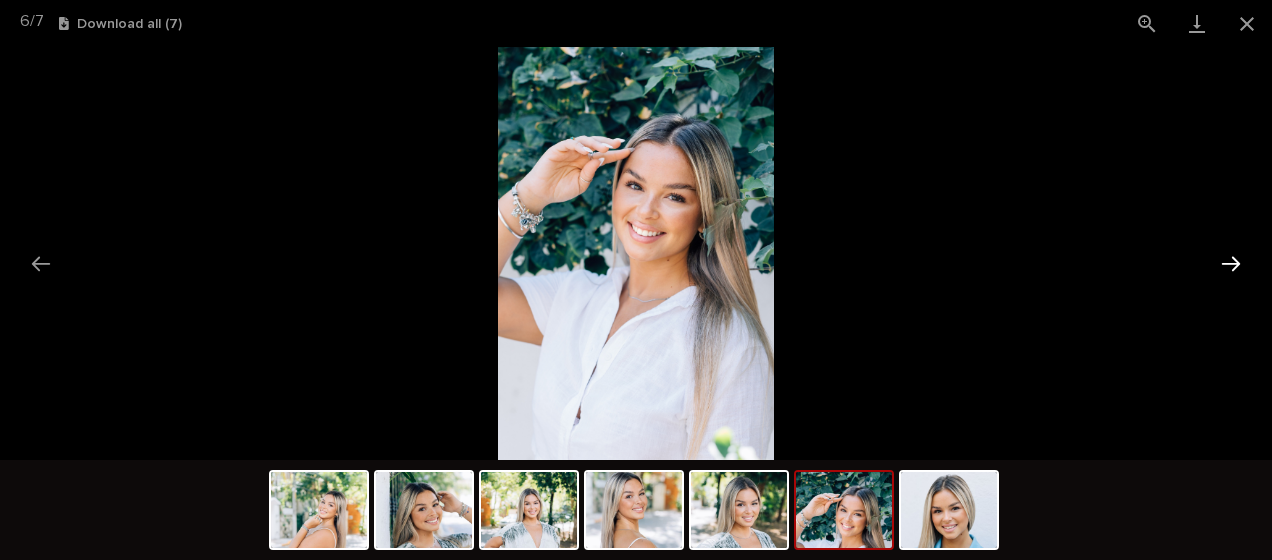 click at bounding box center [1231, 263] 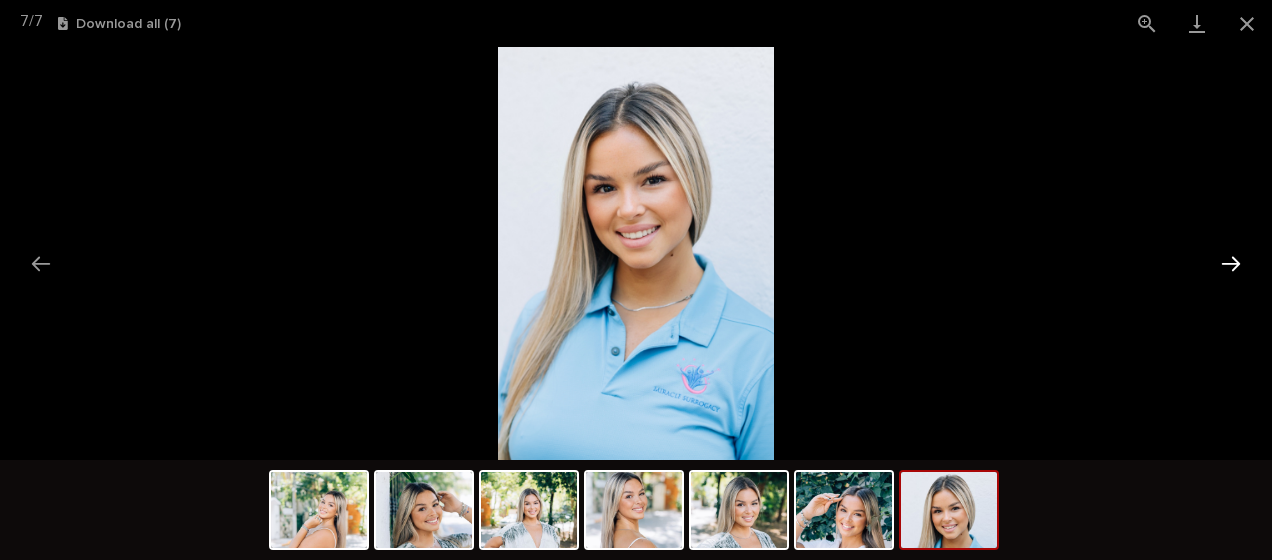 click at bounding box center (1231, 263) 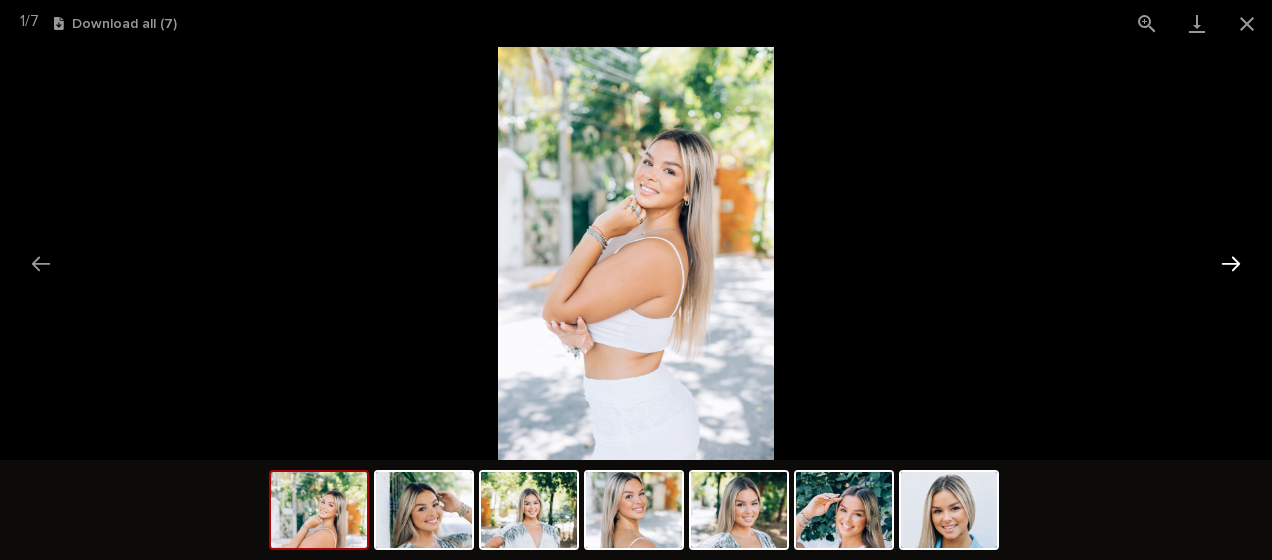 click at bounding box center [1231, 263] 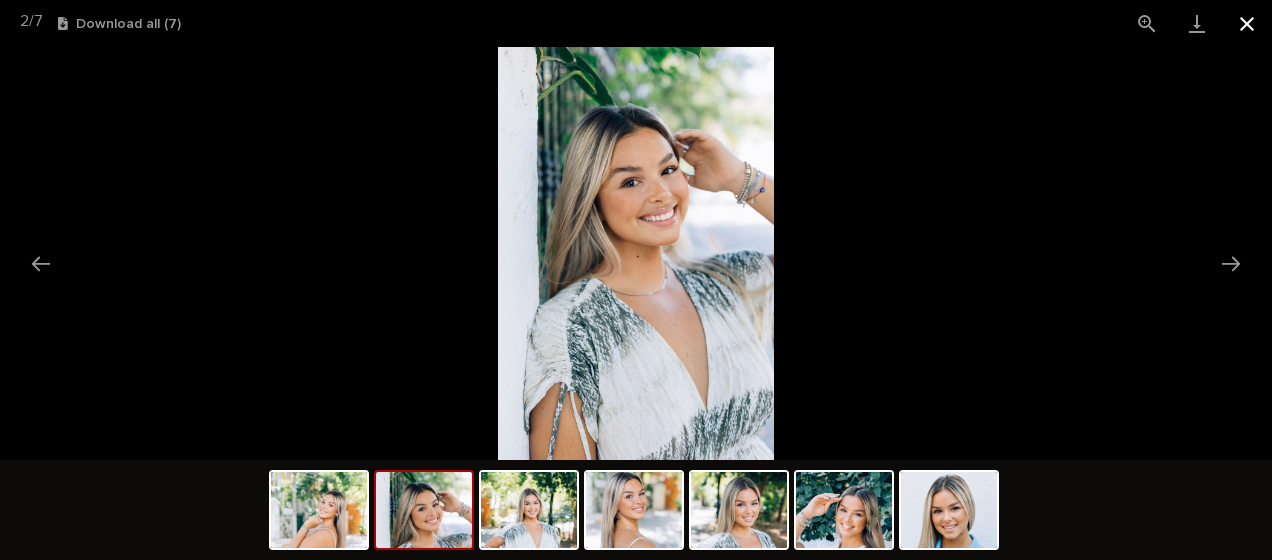 click at bounding box center [1247, 23] 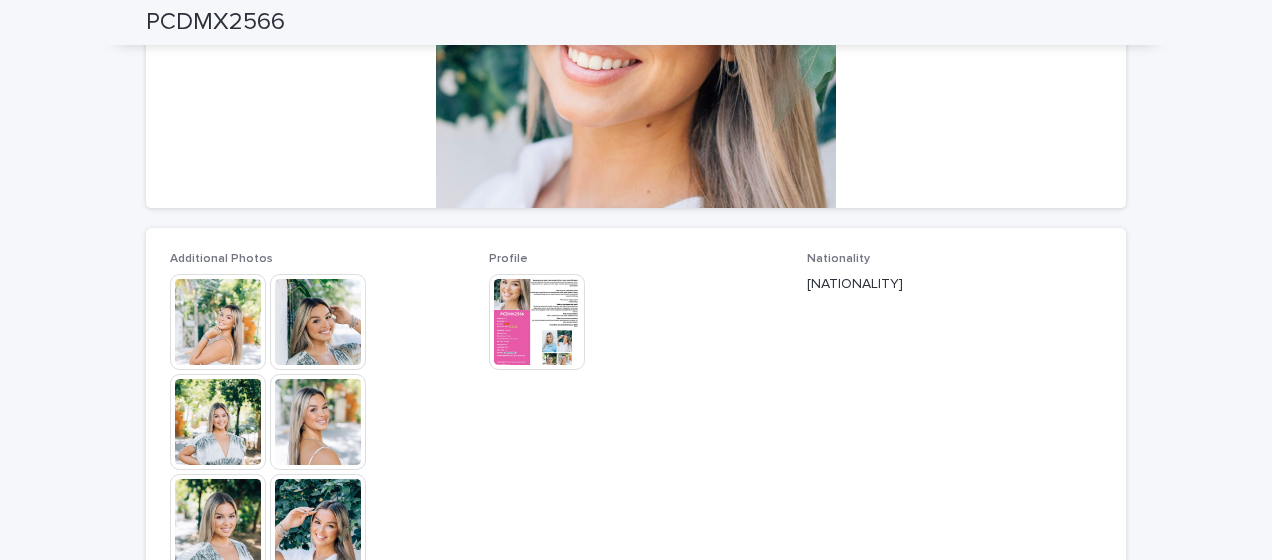 click at bounding box center (537, 322) 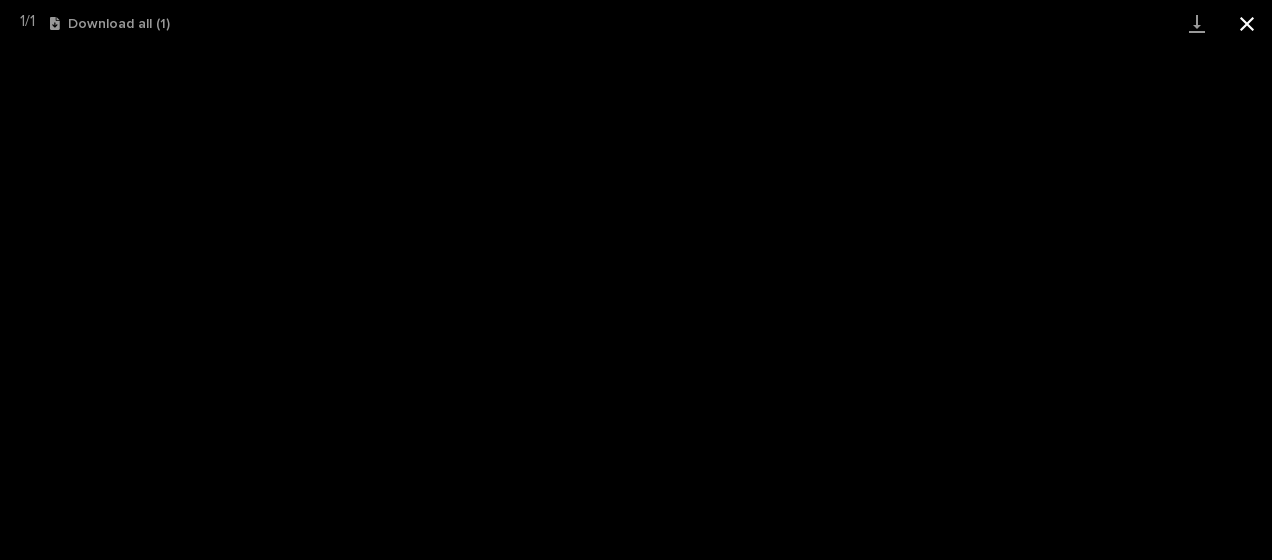 click at bounding box center (1247, 23) 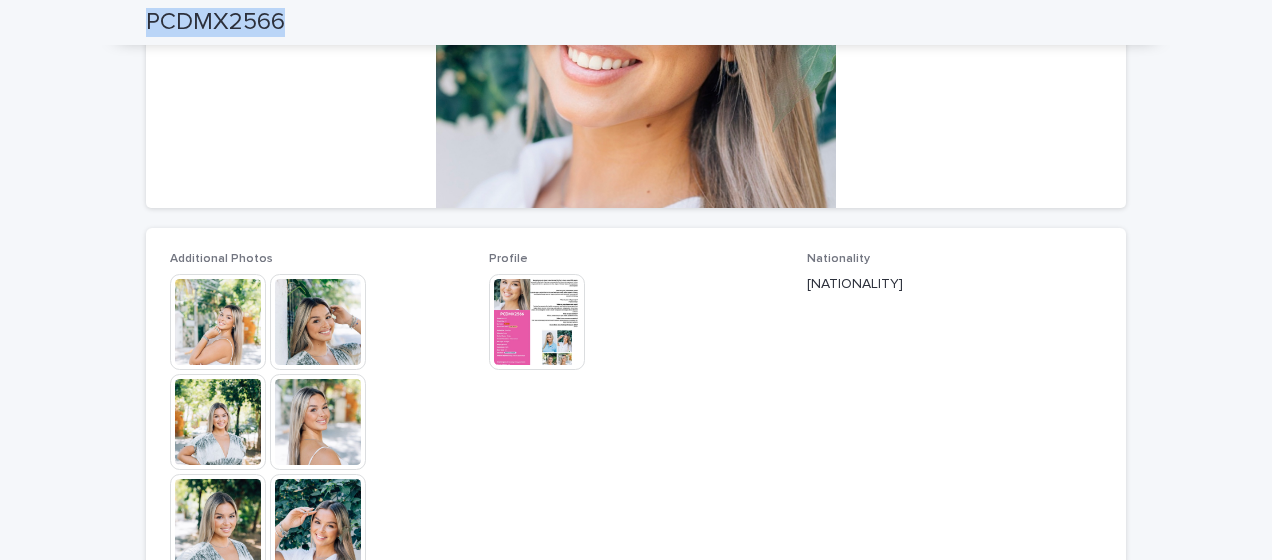 drag, startPoint x: 291, startPoint y: 26, endPoint x: 128, endPoint y: 22, distance: 163.04907 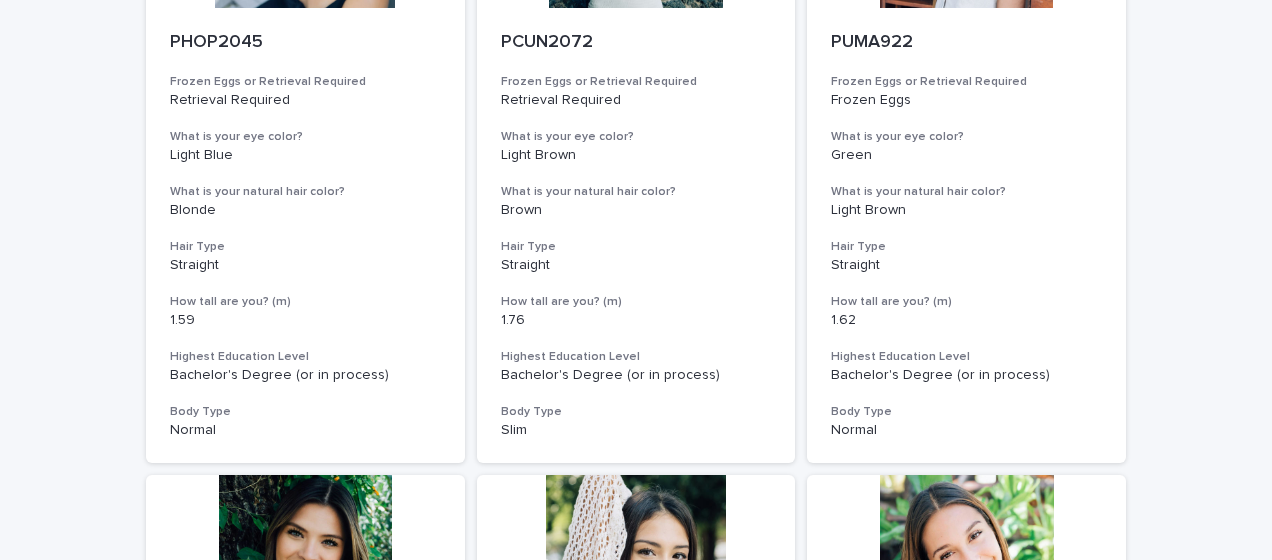 scroll, scrollTop: 0, scrollLeft: 0, axis: both 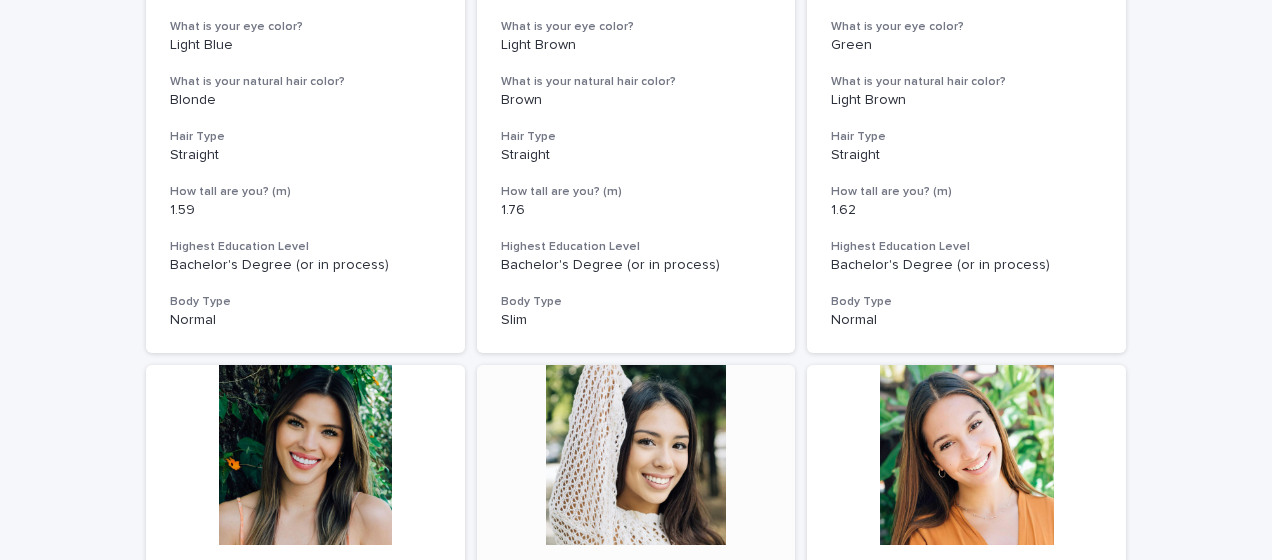 click at bounding box center (636, 455) 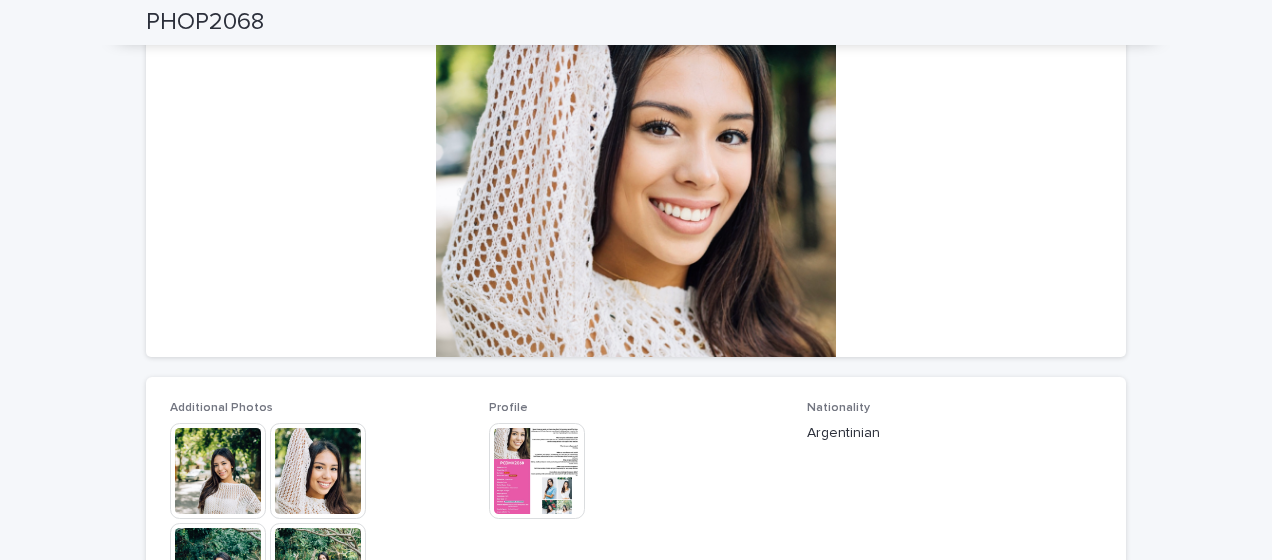 scroll, scrollTop: 0, scrollLeft: 0, axis: both 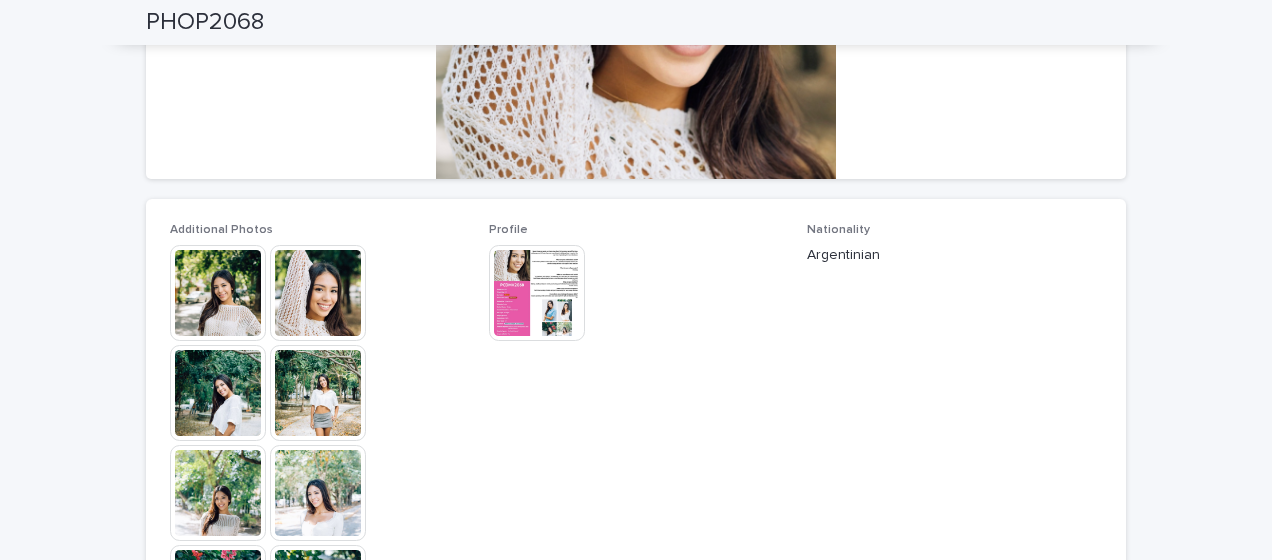 click at bounding box center (218, 293) 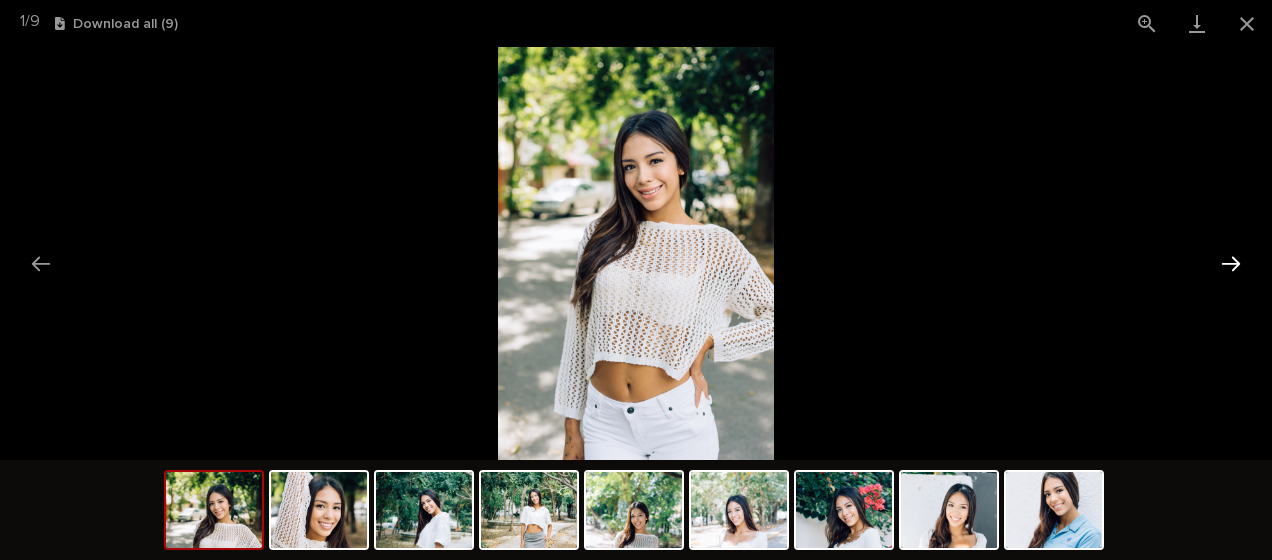 click at bounding box center [1231, 263] 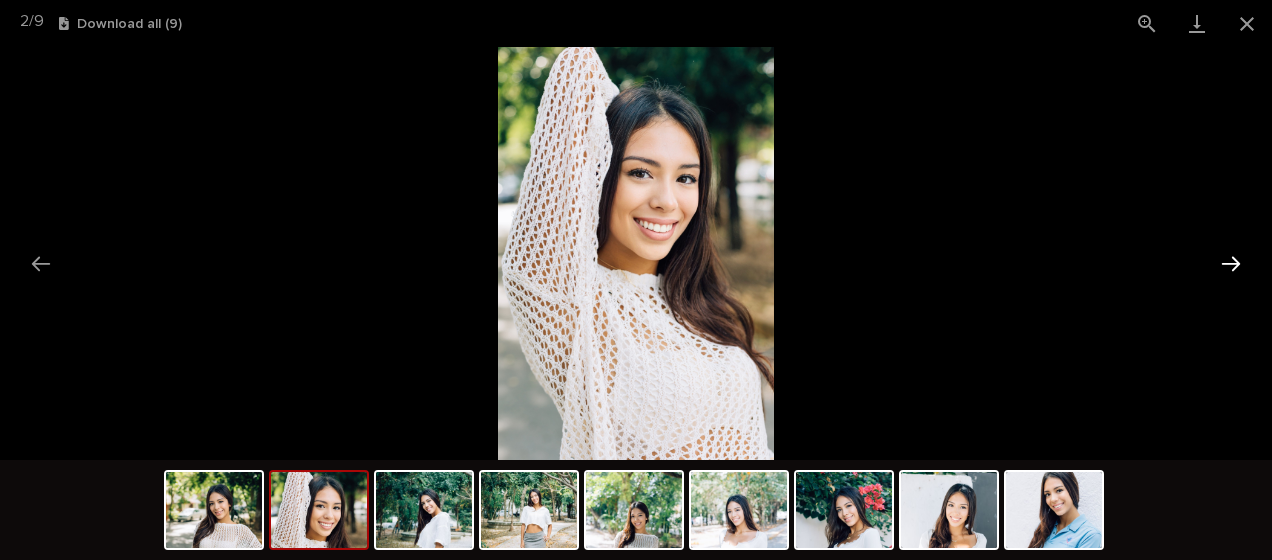 click at bounding box center (1231, 263) 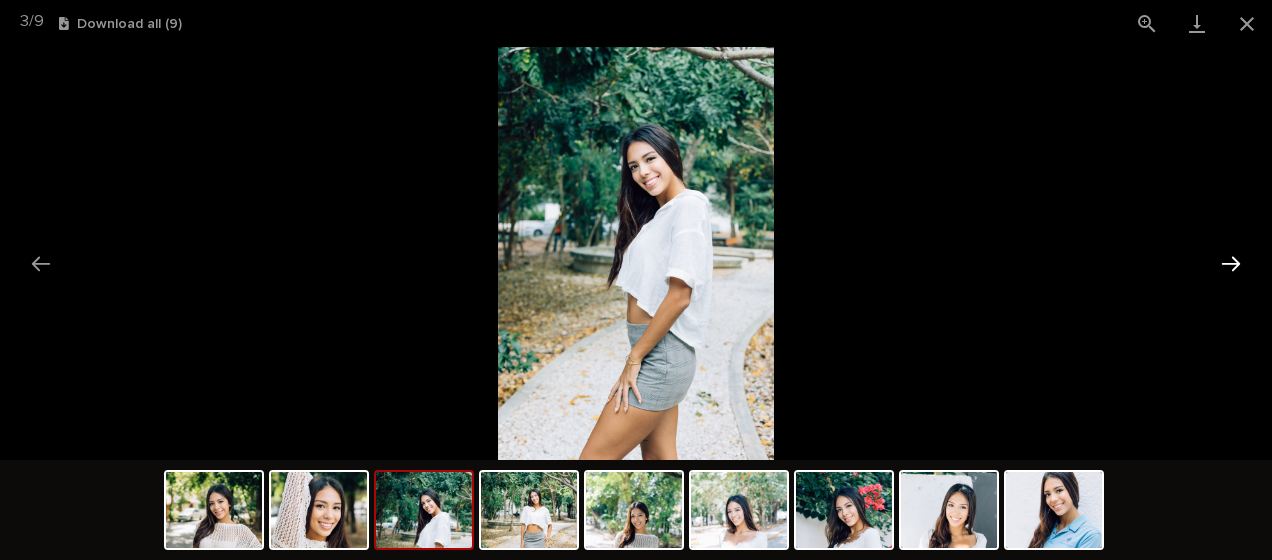 click at bounding box center [1231, 263] 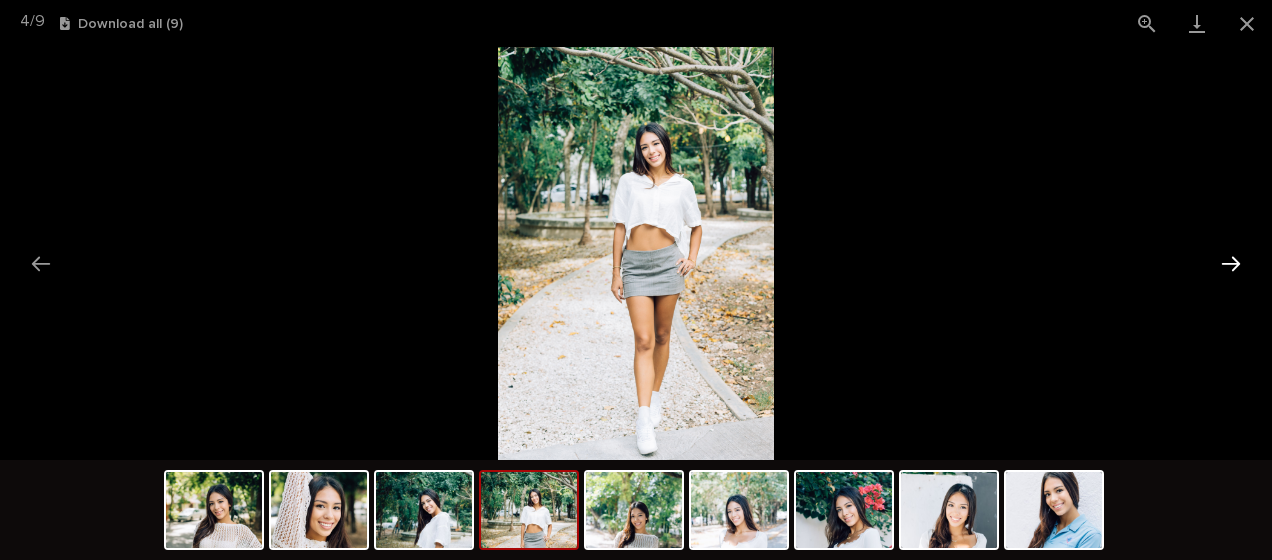 click at bounding box center [1231, 263] 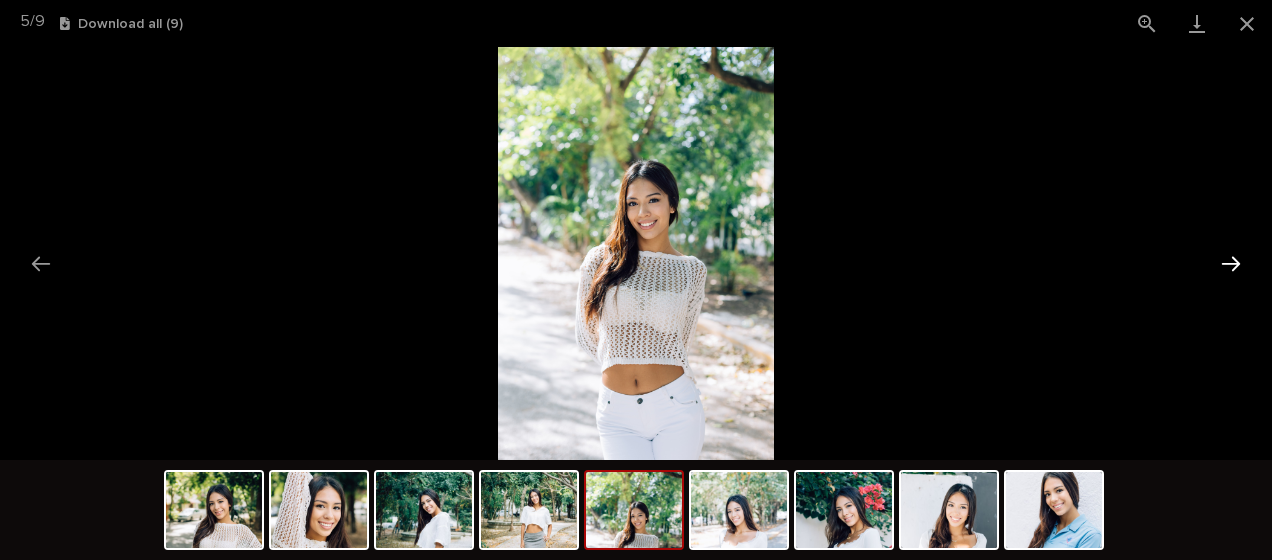 click at bounding box center (1231, 263) 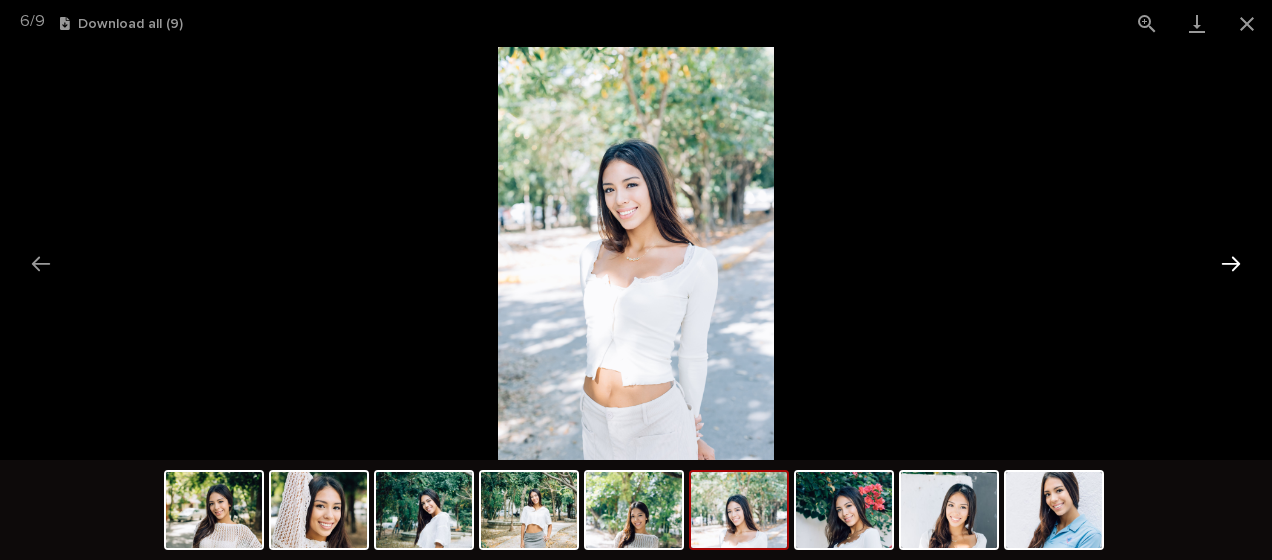 click at bounding box center [1231, 263] 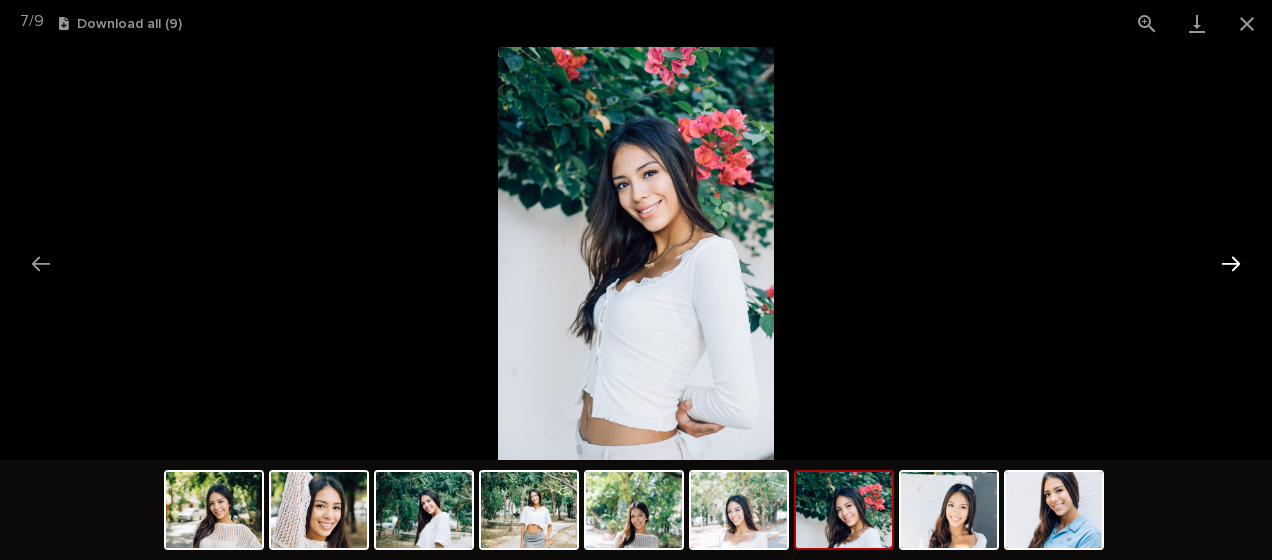 click at bounding box center [1231, 263] 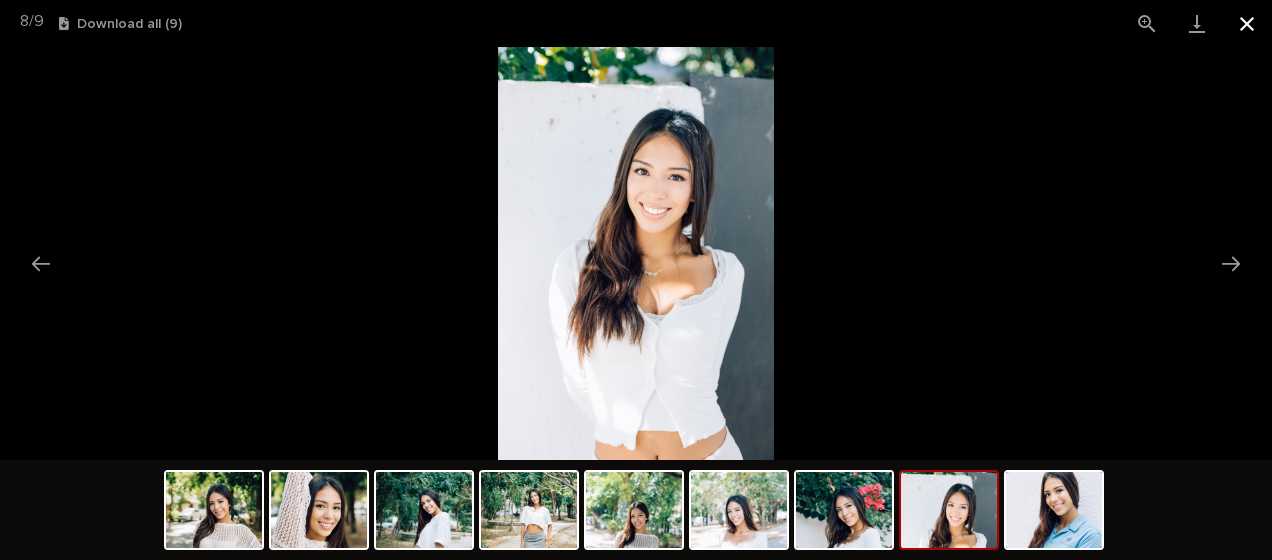 click at bounding box center [1247, 23] 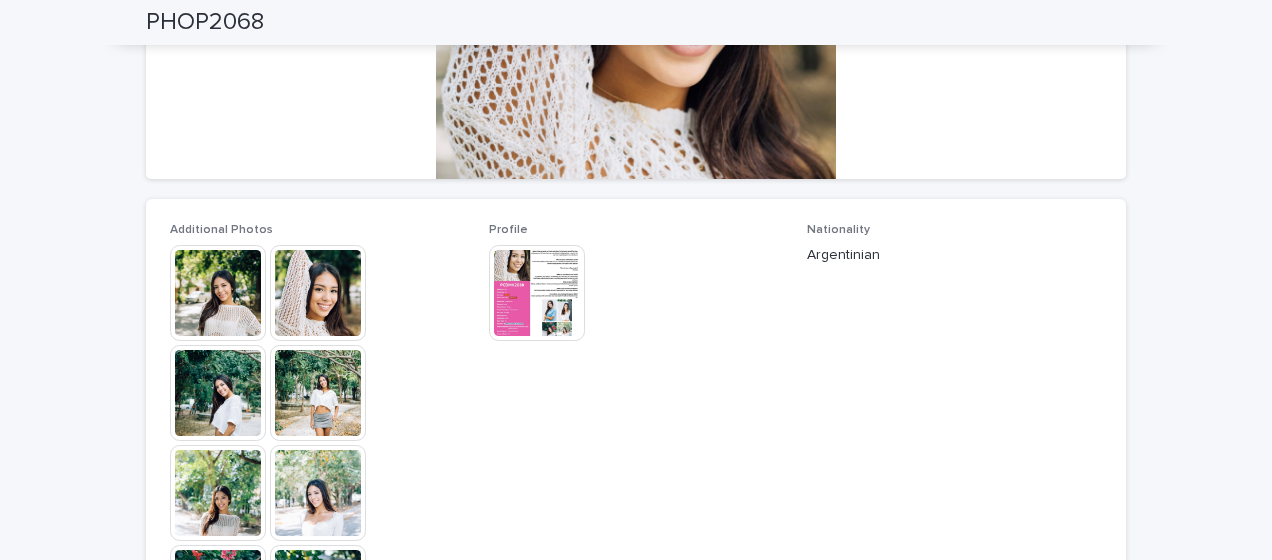 scroll, scrollTop: 0, scrollLeft: 0, axis: both 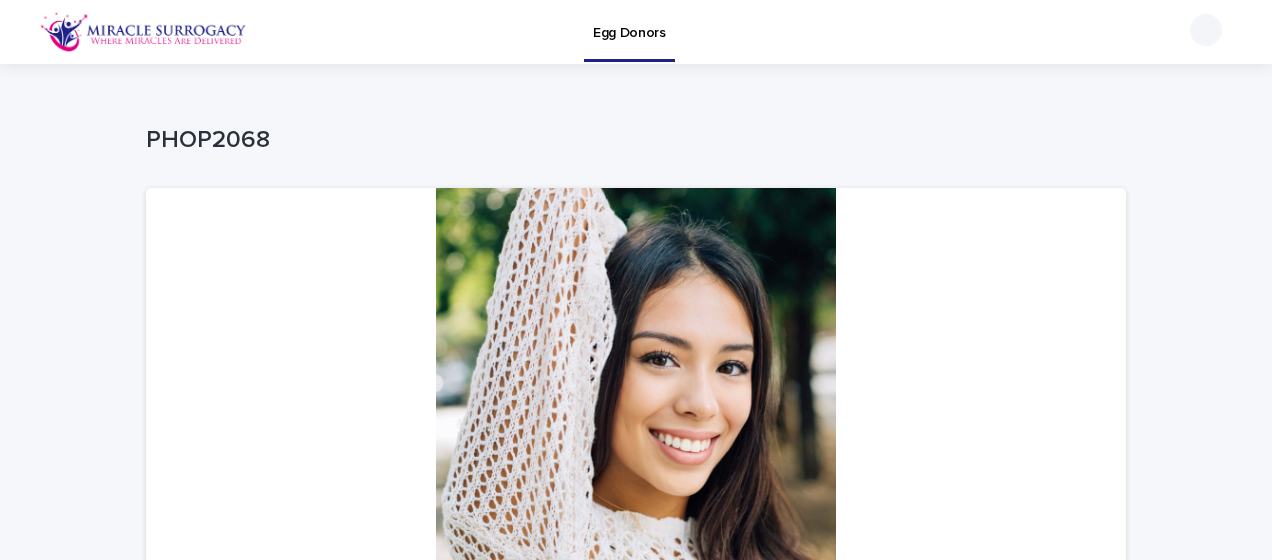click on "Egg Donors" at bounding box center [629, 21] 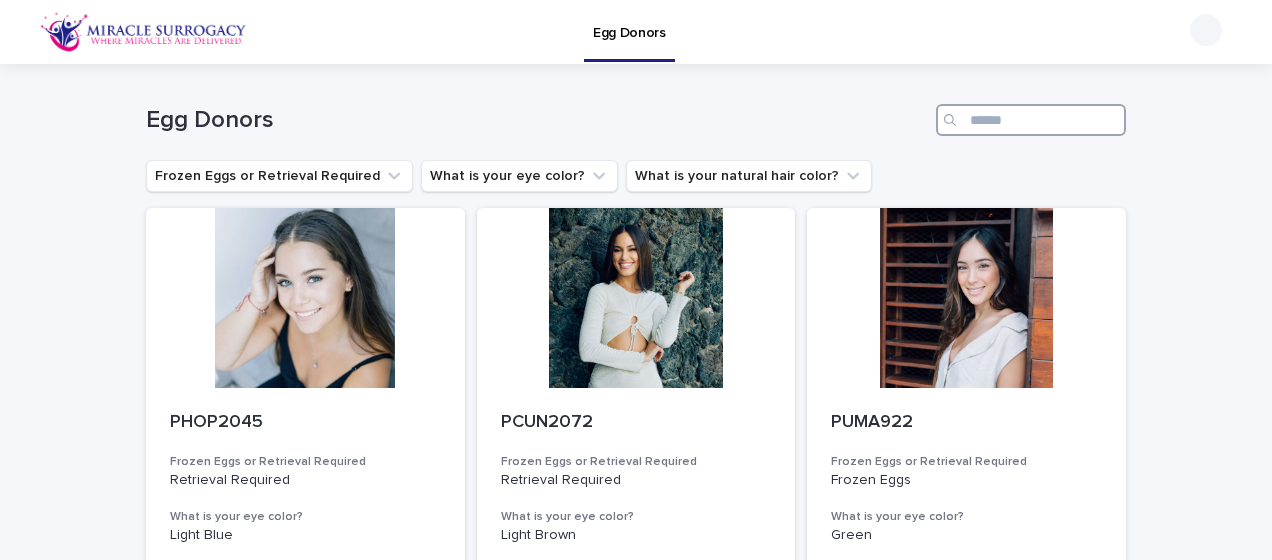 click at bounding box center [1031, 120] 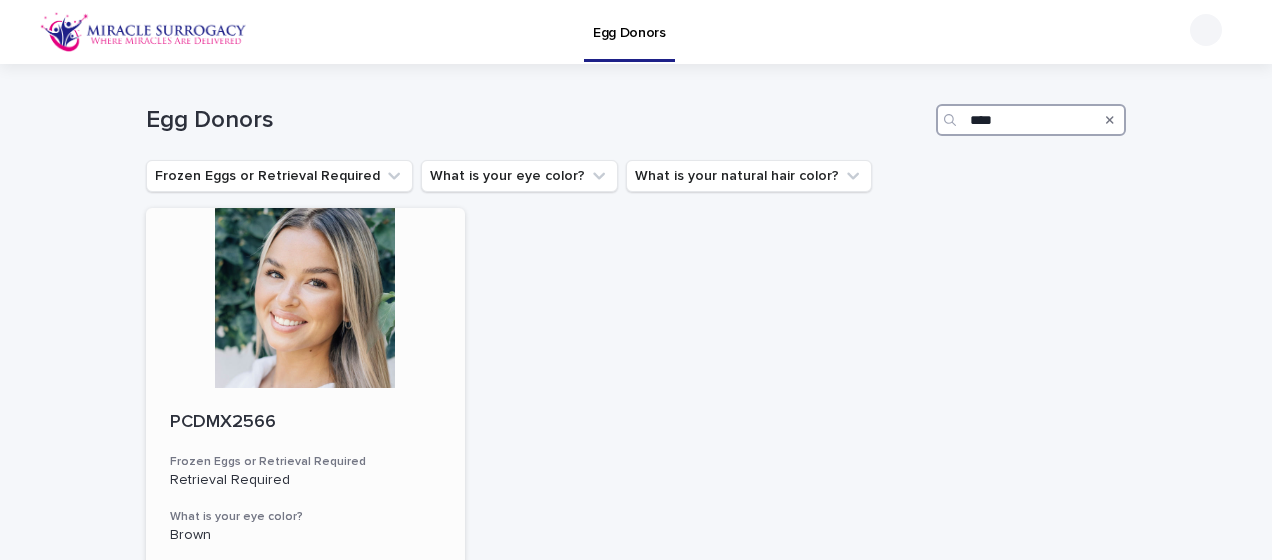 type on "****" 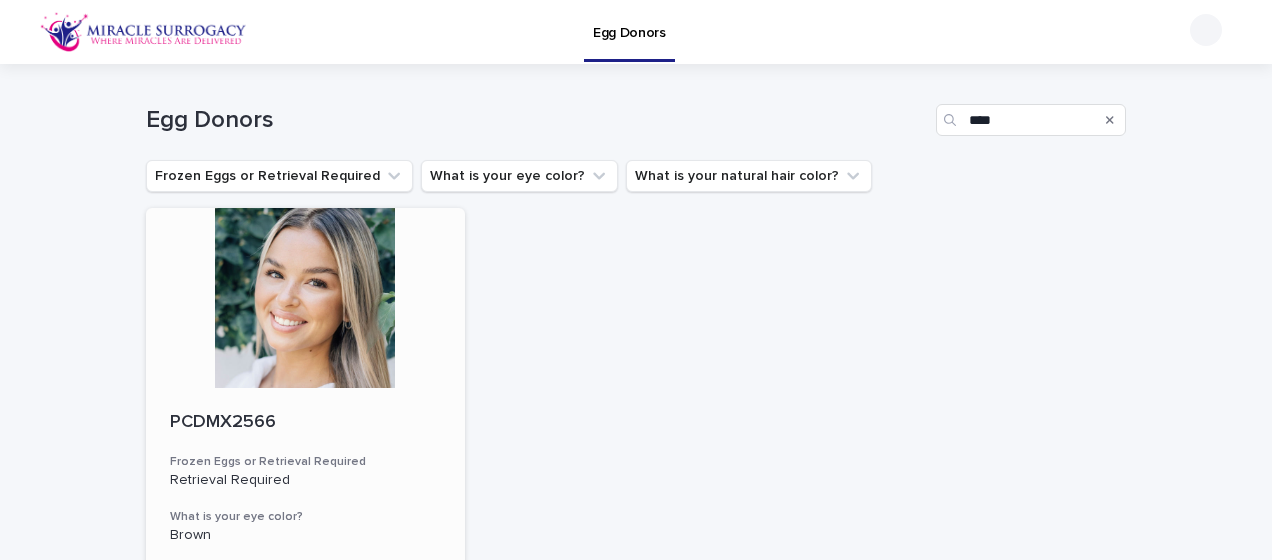 click at bounding box center [305, 298] 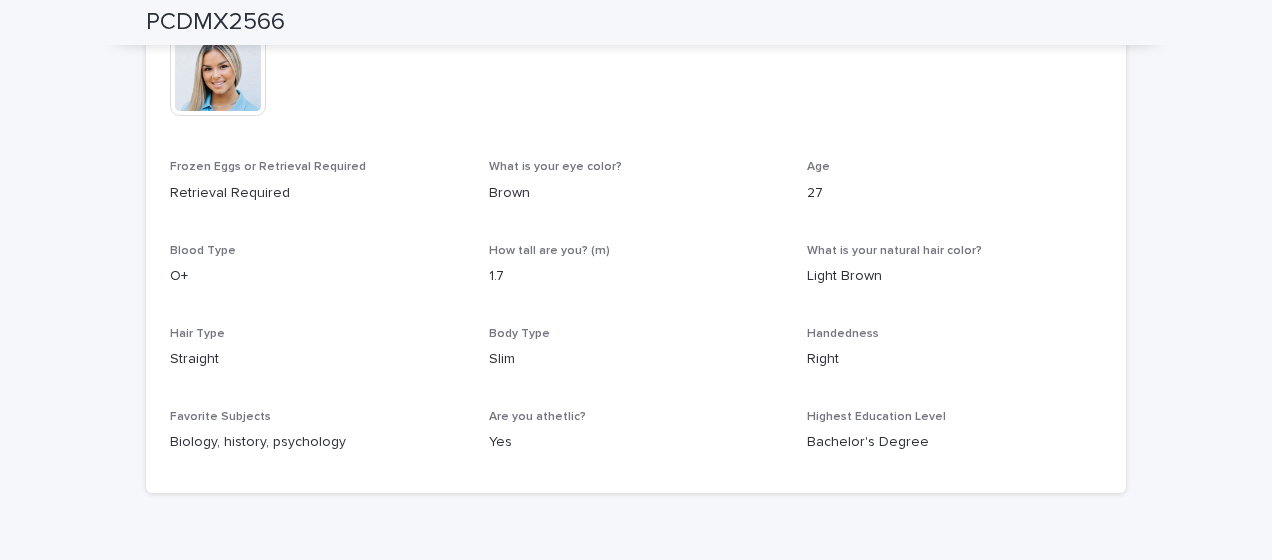 scroll, scrollTop: 932, scrollLeft: 0, axis: vertical 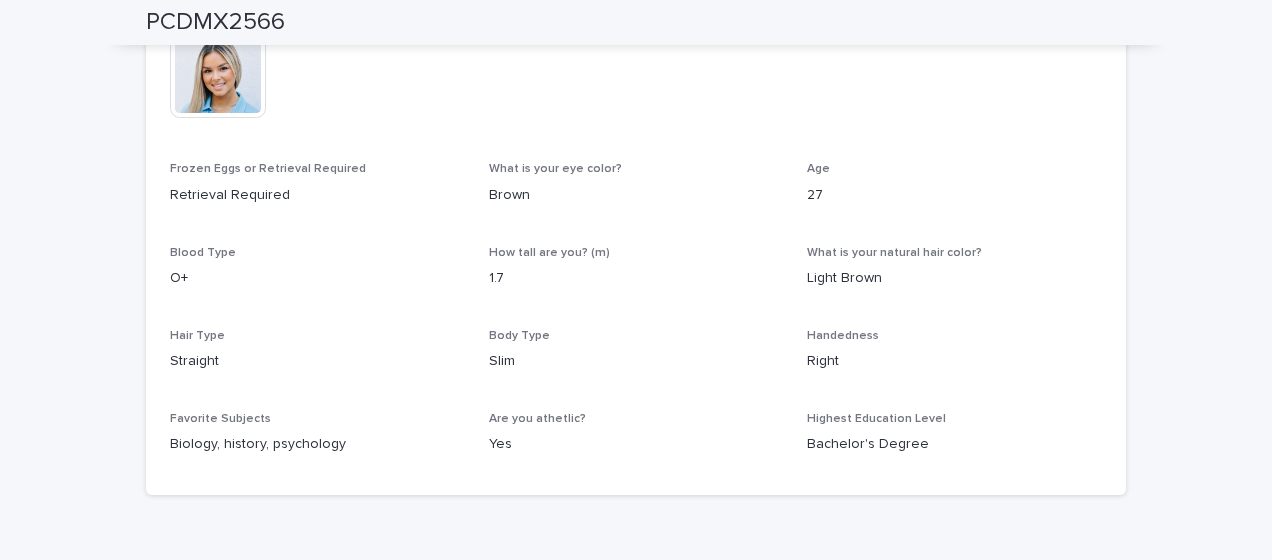 drag, startPoint x: 1253, startPoint y: 480, endPoint x: 1246, endPoint y: 252, distance: 228.10744 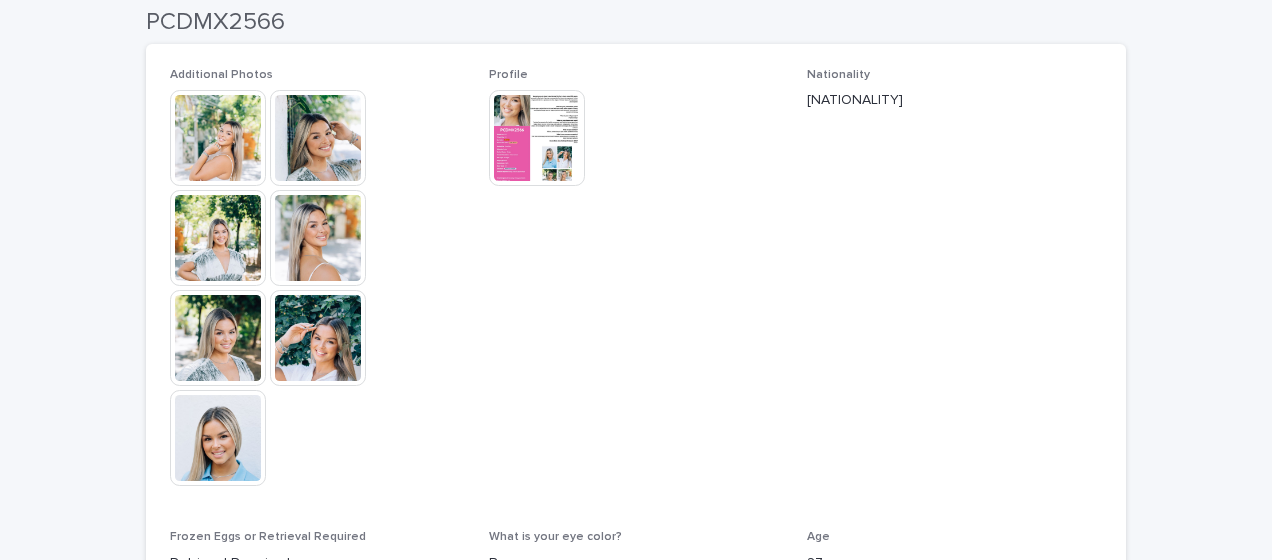 scroll, scrollTop: 547, scrollLeft: 0, axis: vertical 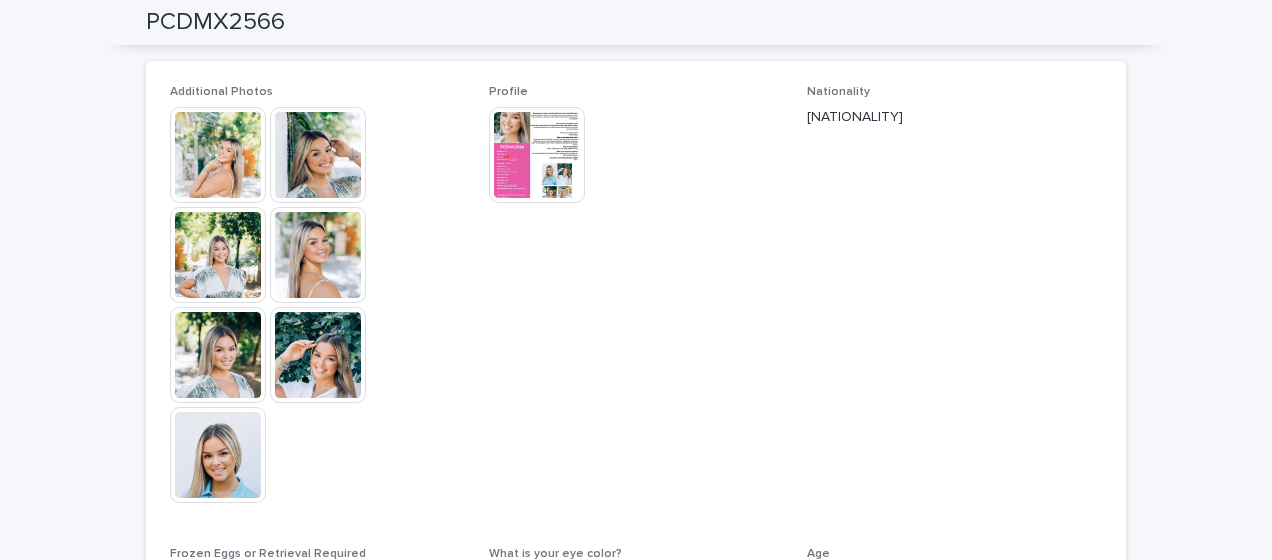 click at bounding box center (318, 355) 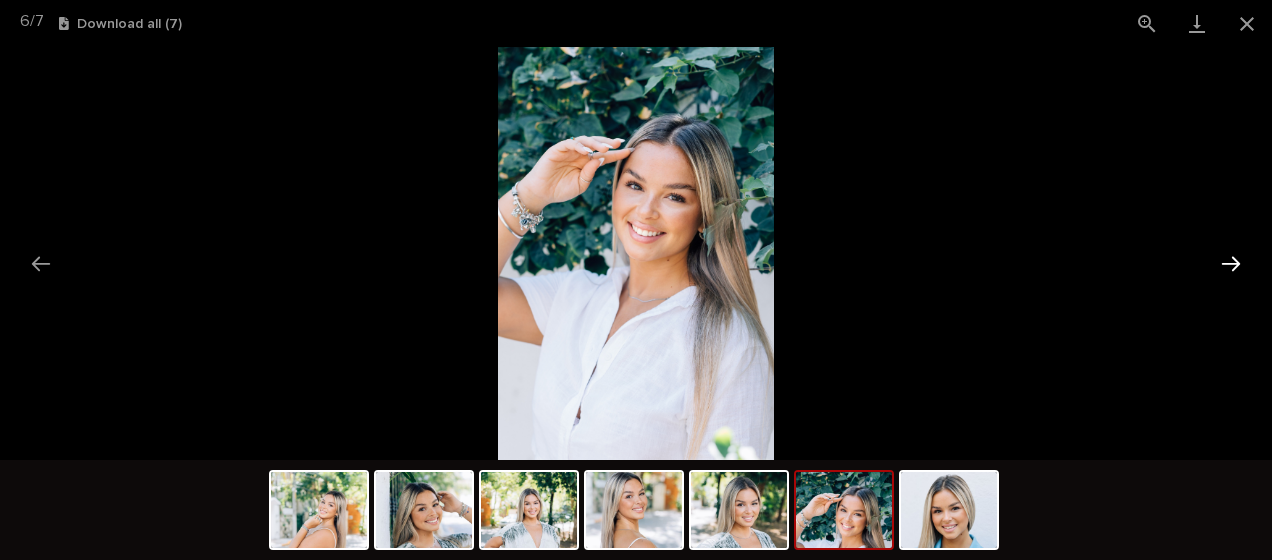 click at bounding box center [1231, 263] 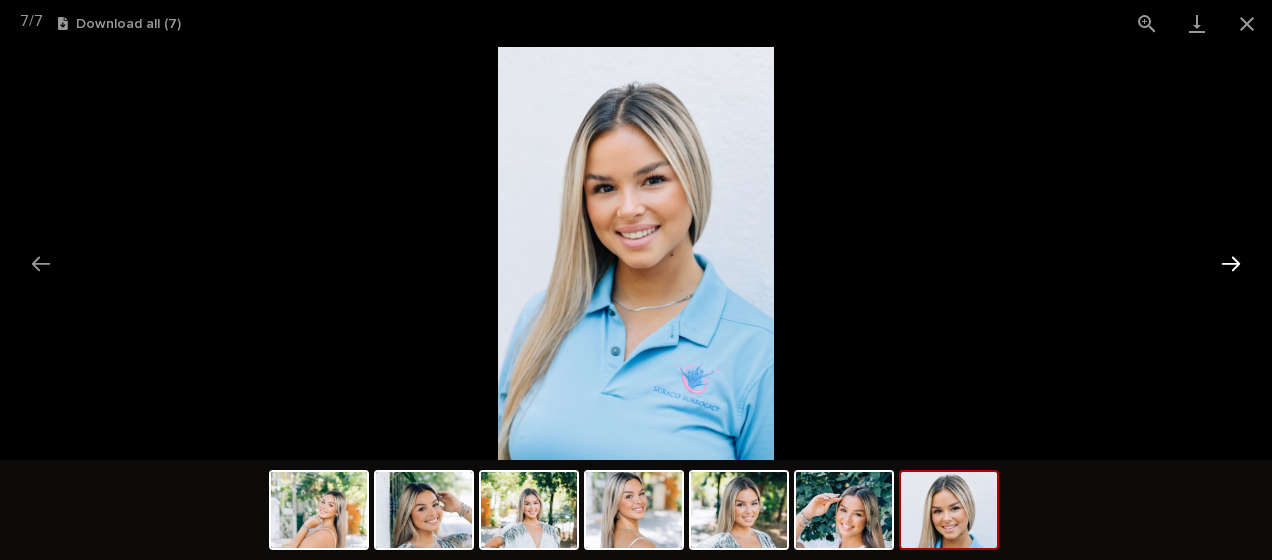 click at bounding box center (1231, 263) 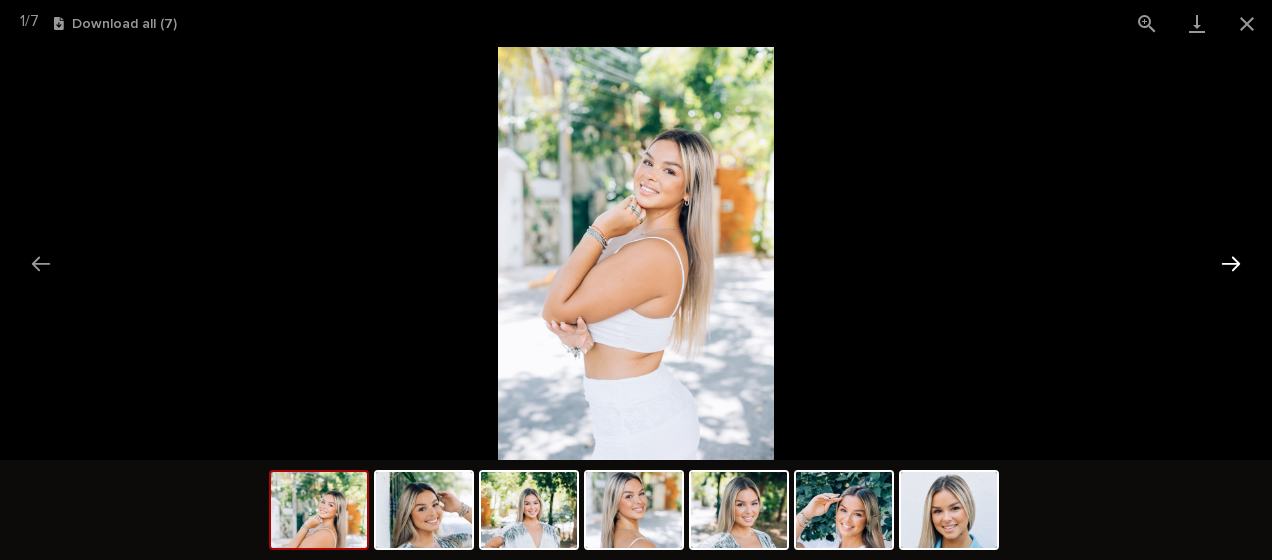 click at bounding box center (1231, 263) 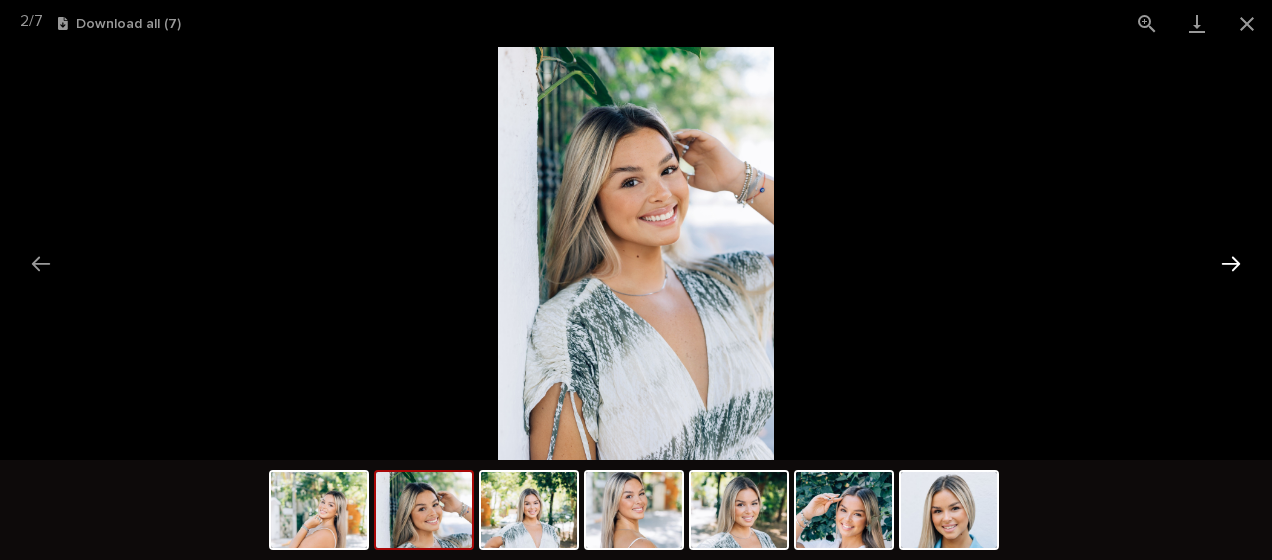 click at bounding box center (1231, 263) 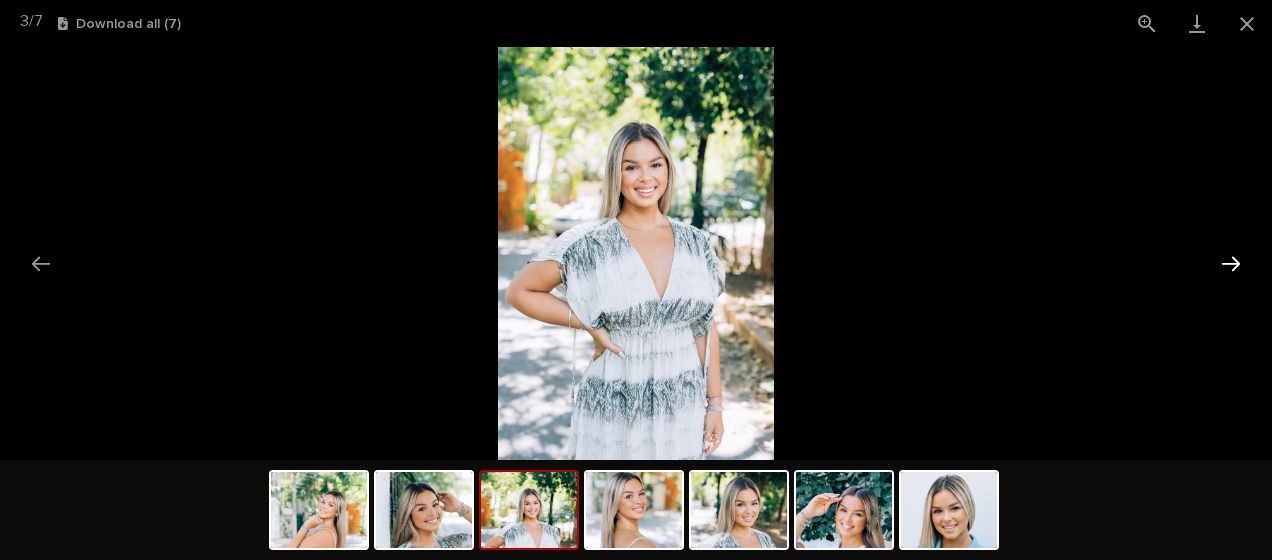 click at bounding box center [1231, 263] 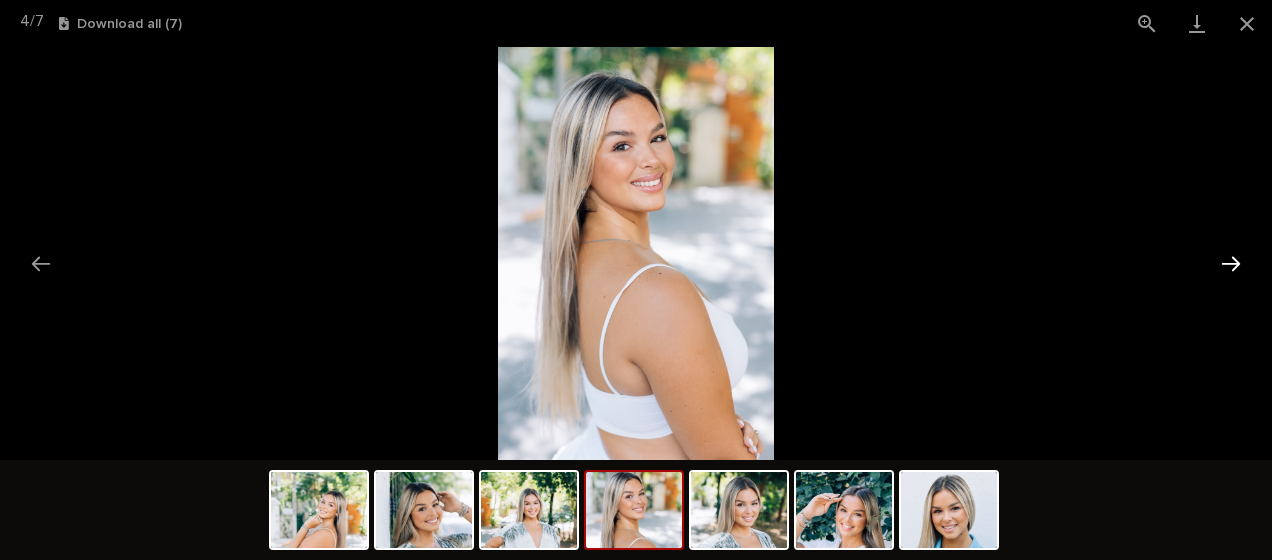 click at bounding box center [1231, 263] 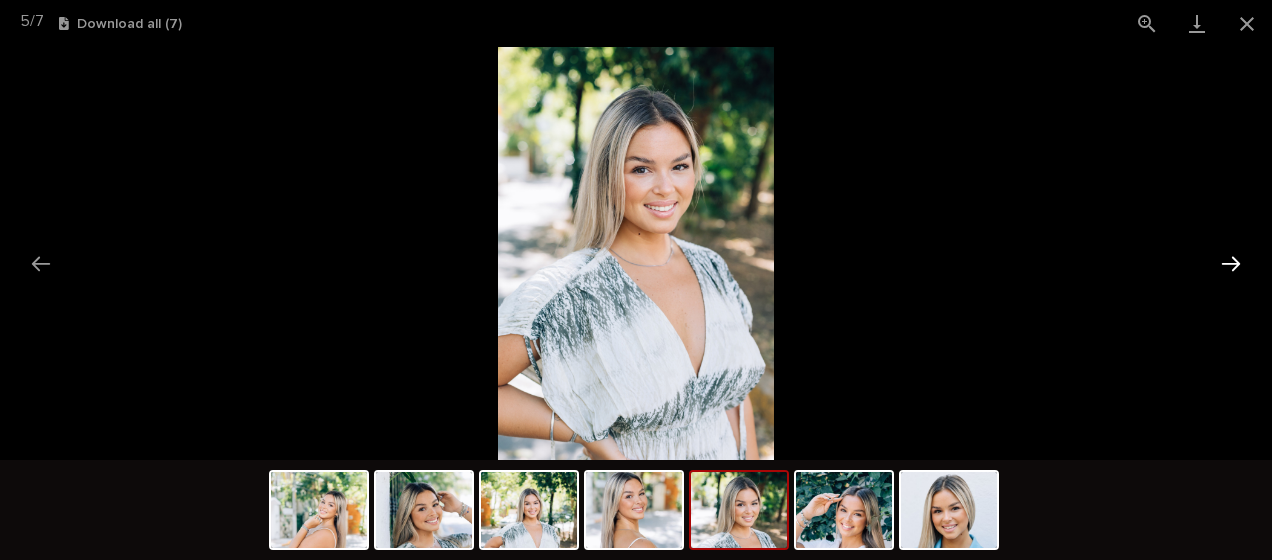 click at bounding box center (1231, 263) 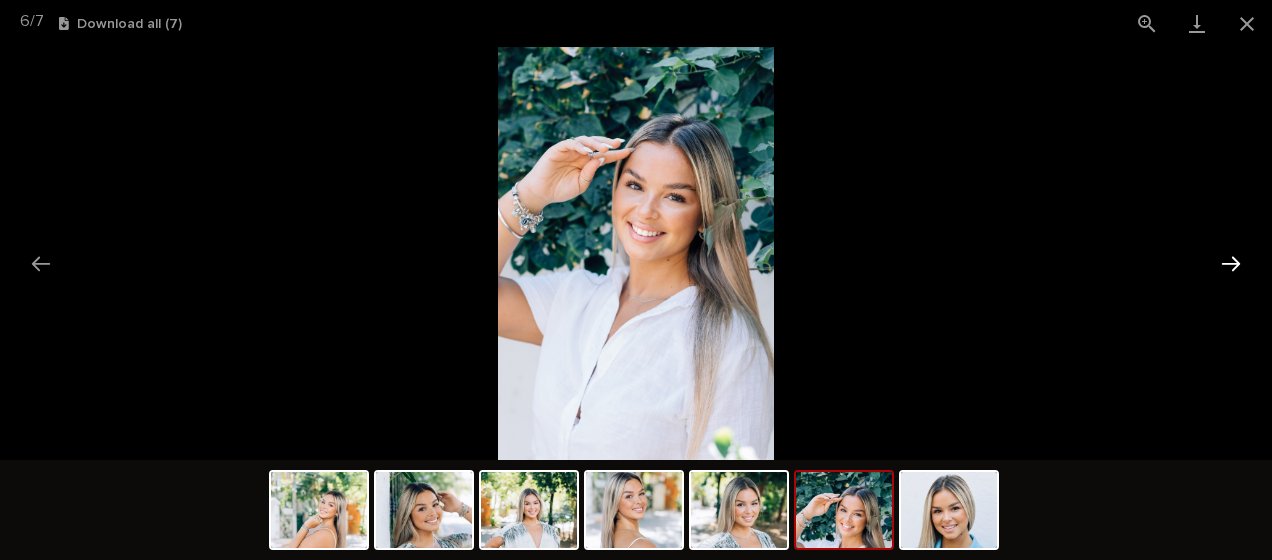 click at bounding box center (1231, 263) 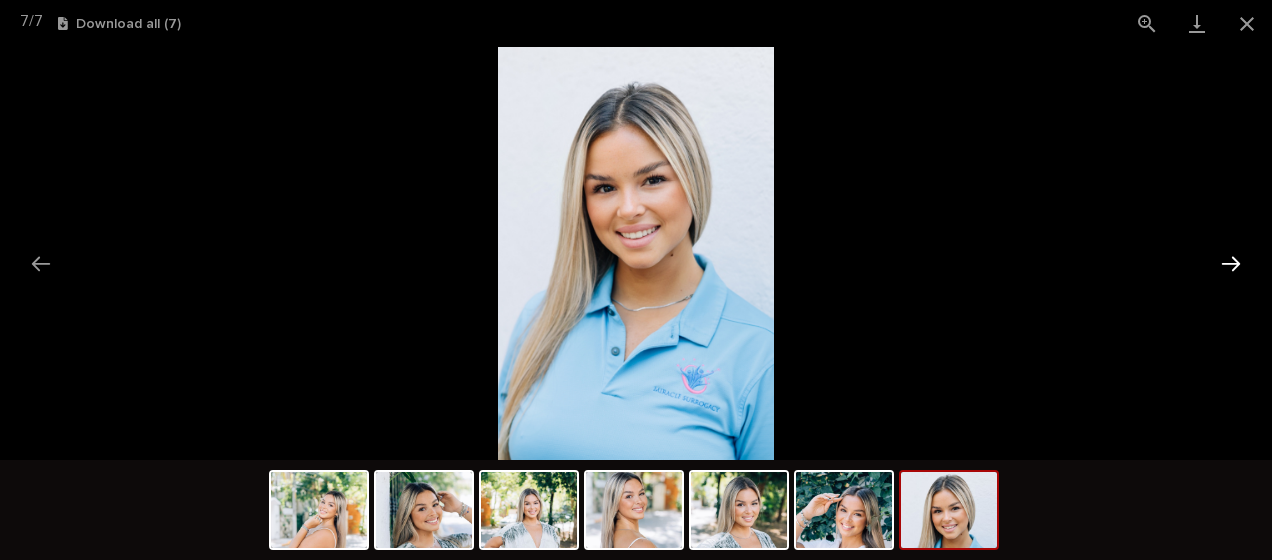 click at bounding box center [1231, 263] 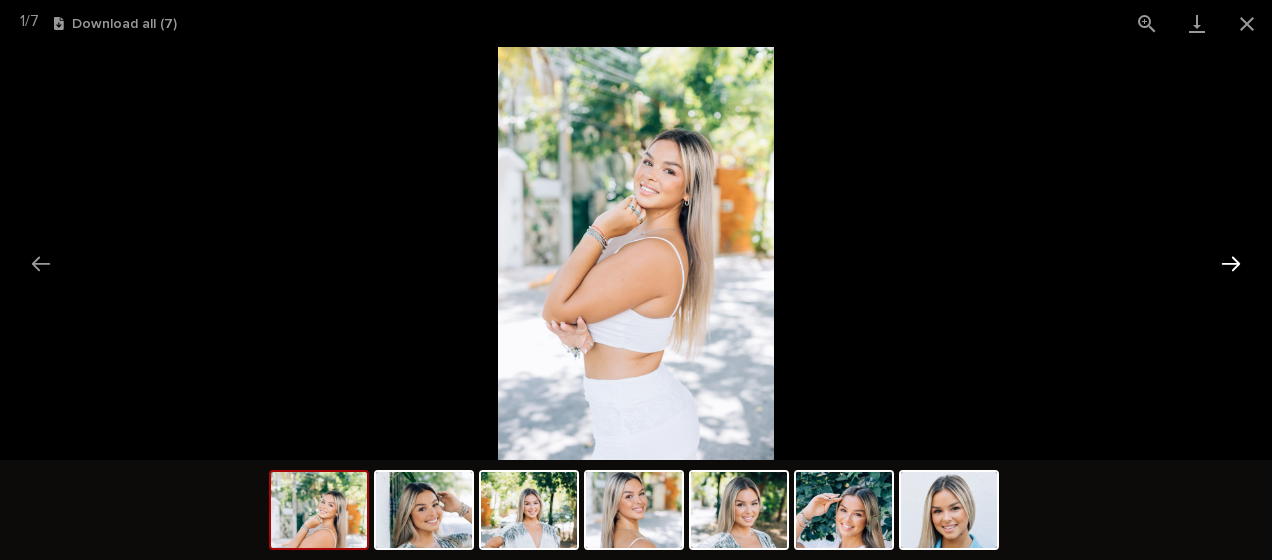 click at bounding box center (1231, 263) 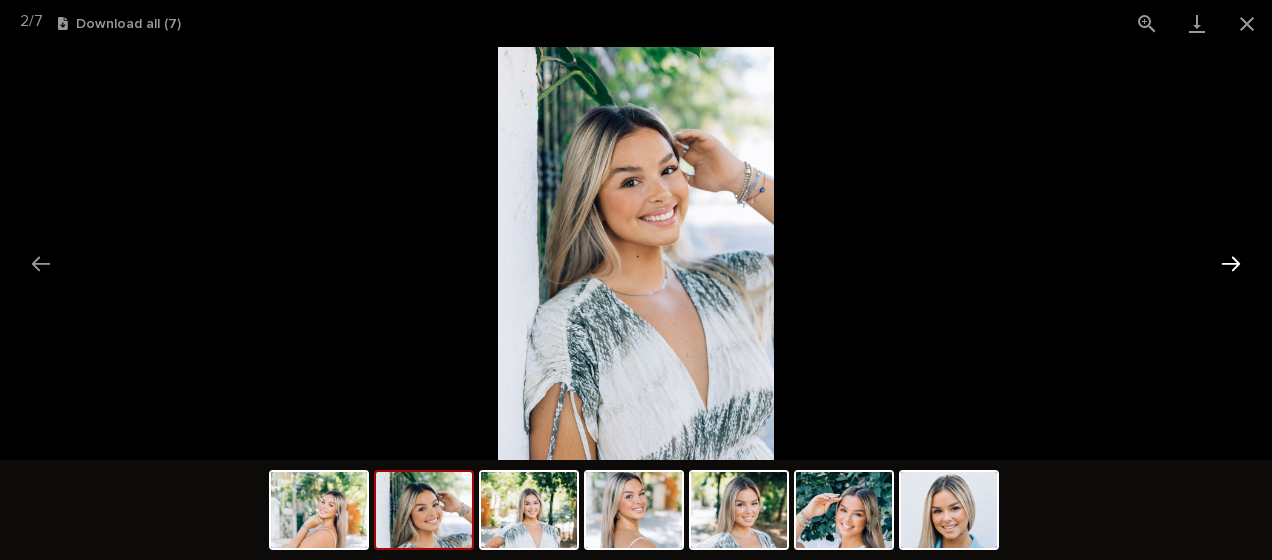 click at bounding box center (1231, 263) 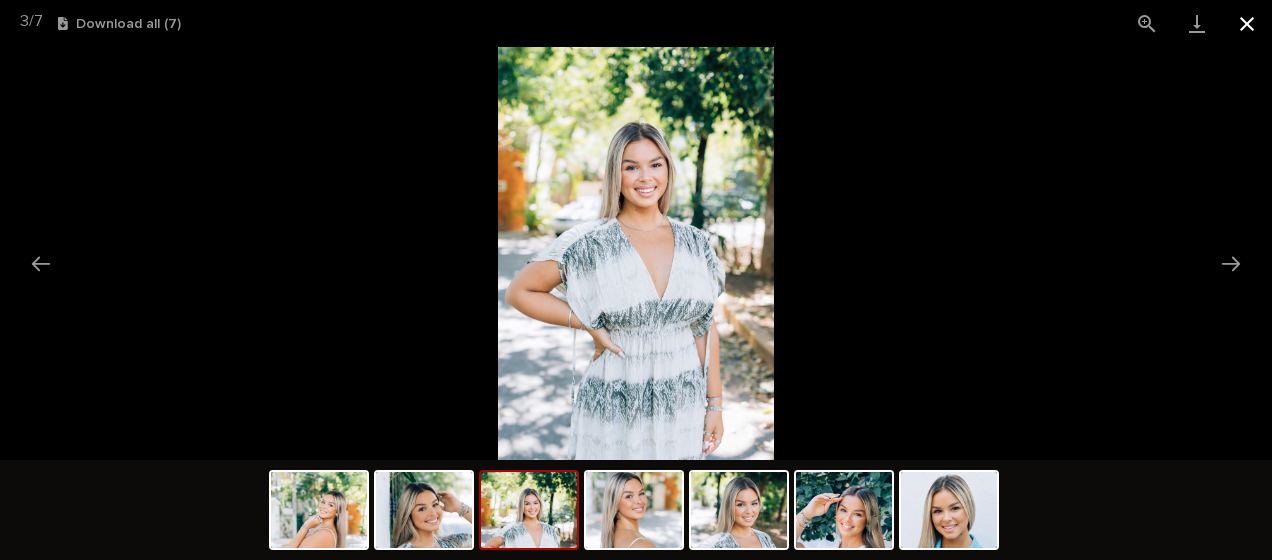 click at bounding box center (1247, 23) 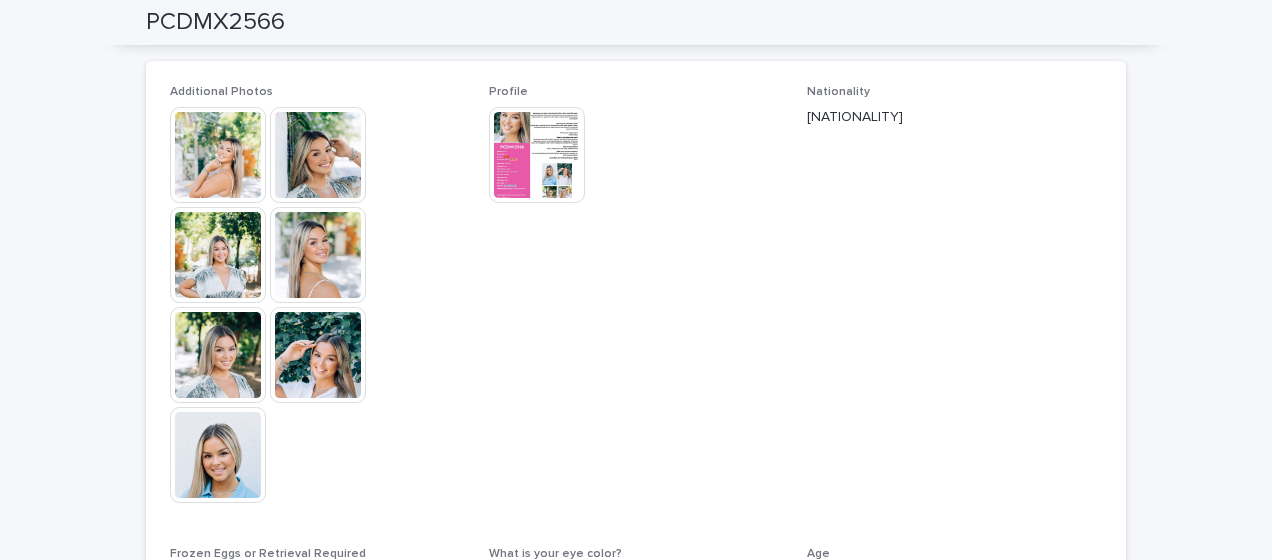 scroll, scrollTop: 57, scrollLeft: 0, axis: vertical 